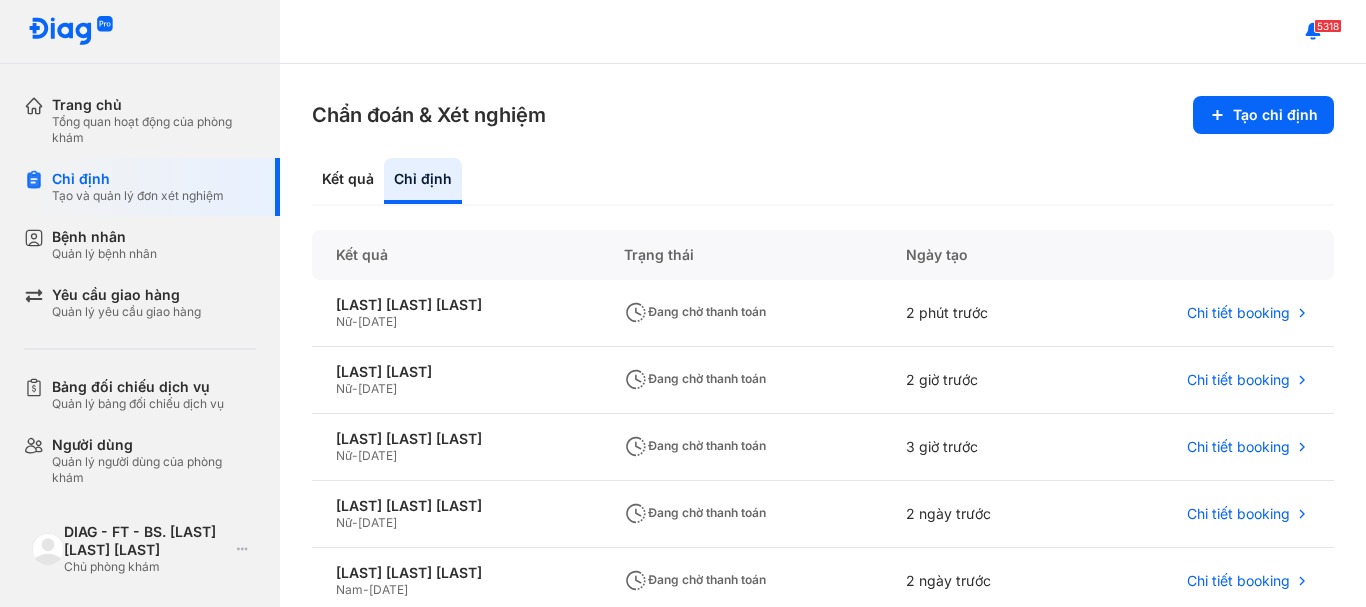 scroll, scrollTop: 0, scrollLeft: 0, axis: both 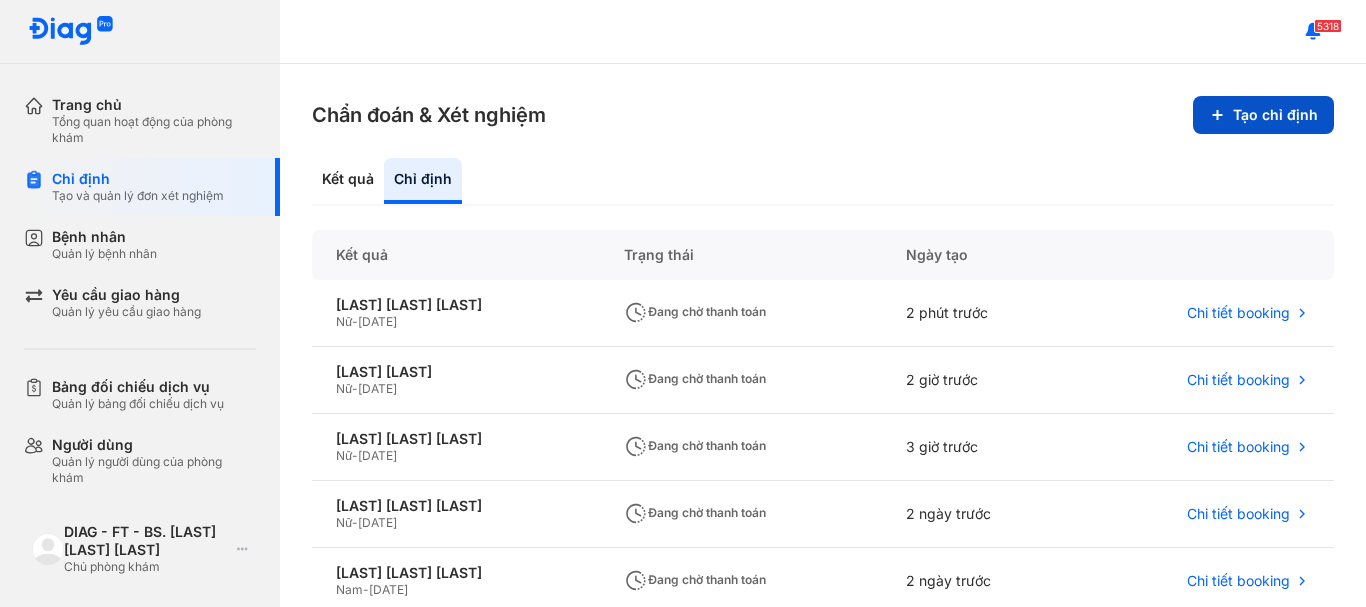 click on "Tạo chỉ định" at bounding box center (1263, 115) 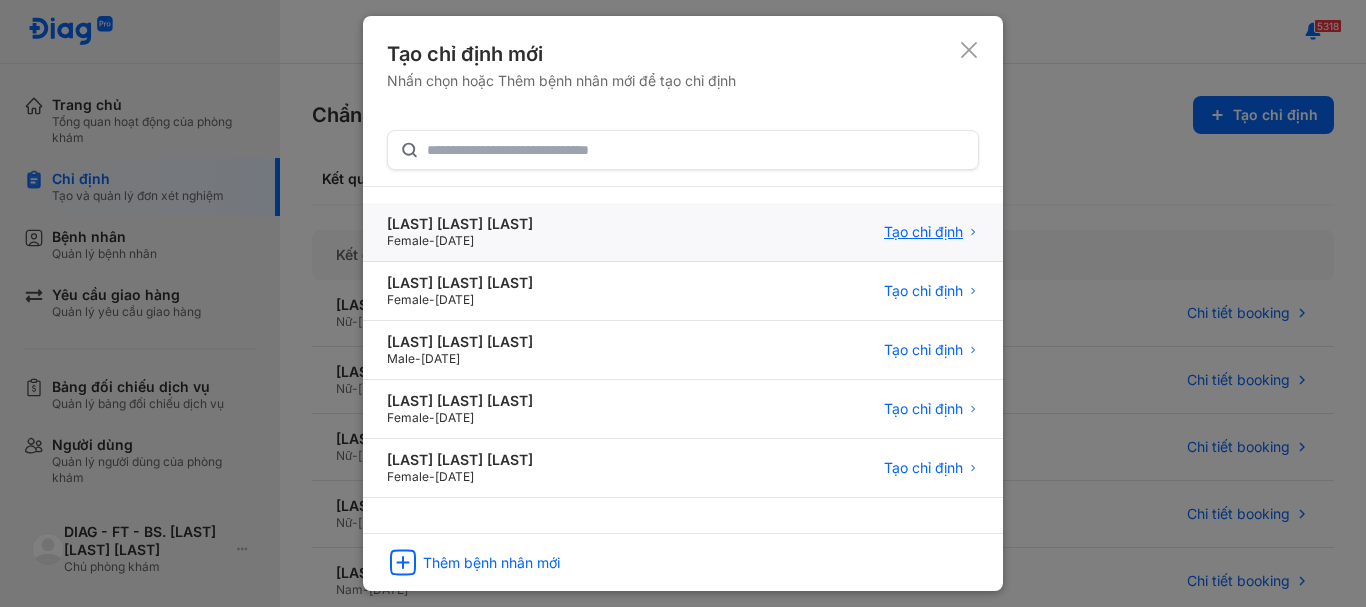 click on "Tạo chỉ định" at bounding box center (923, 232) 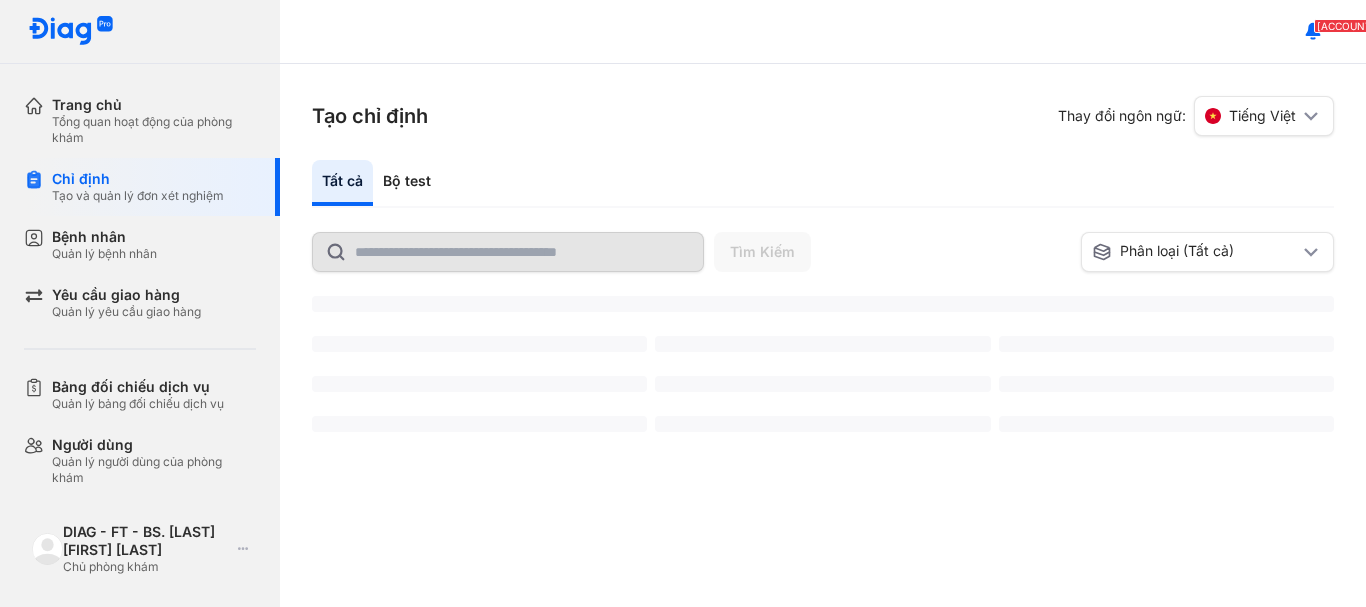 scroll, scrollTop: 0, scrollLeft: 0, axis: both 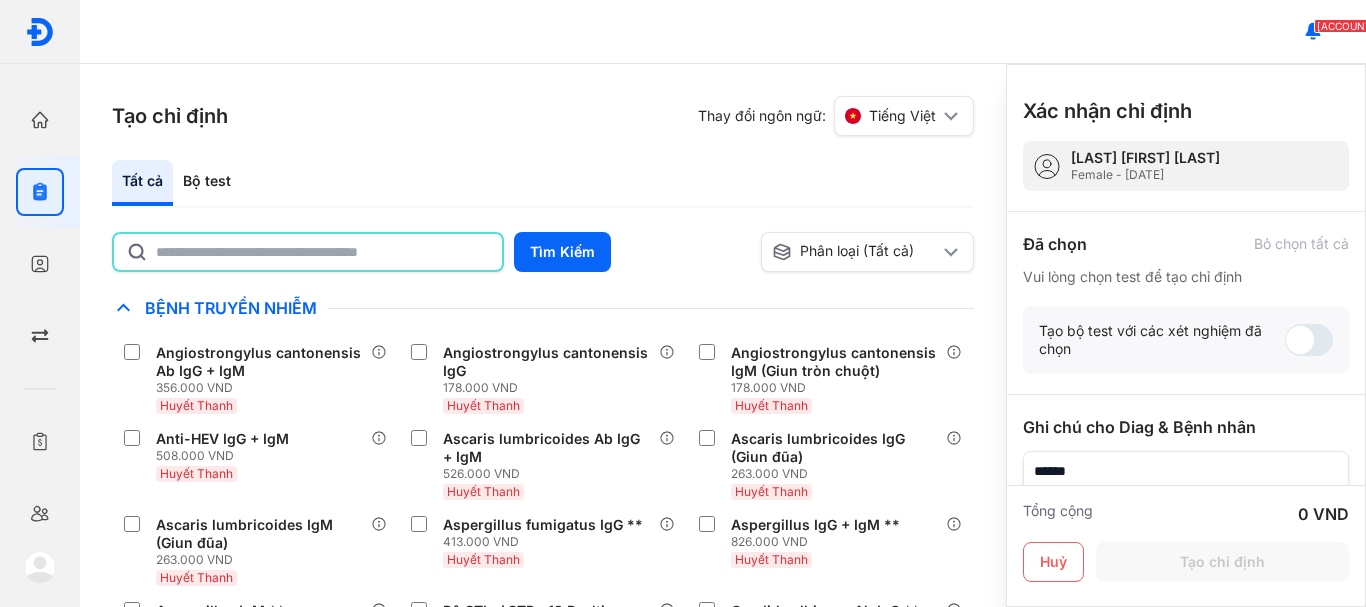 click 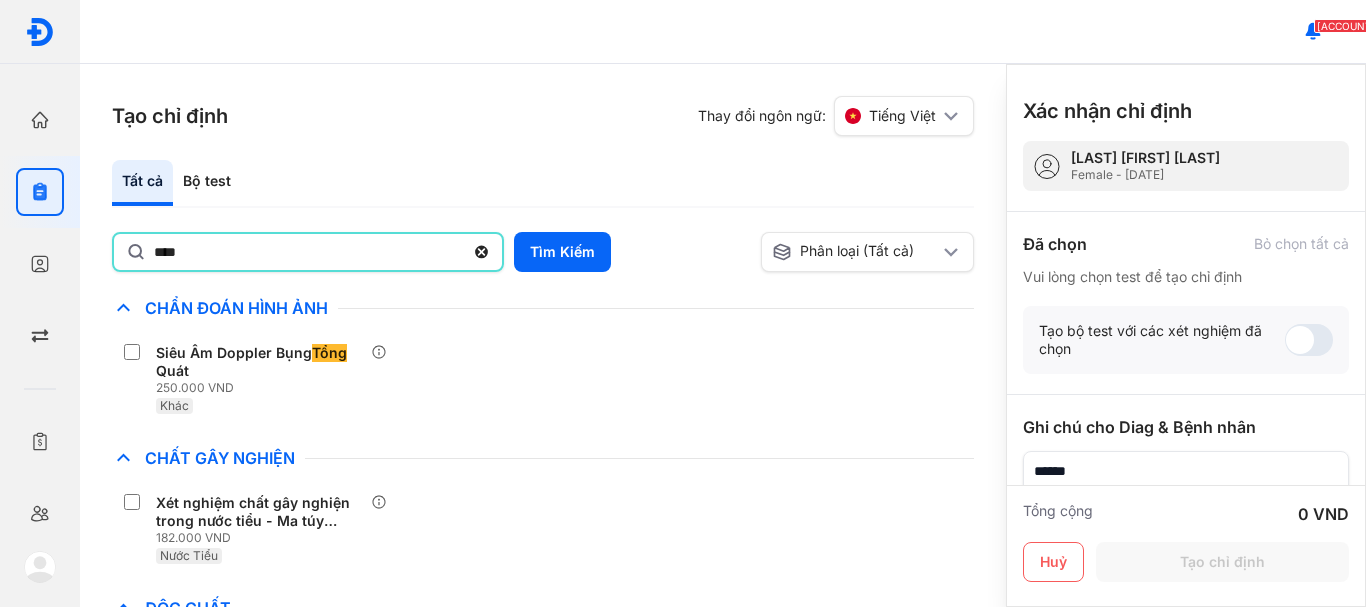 type on "**********" 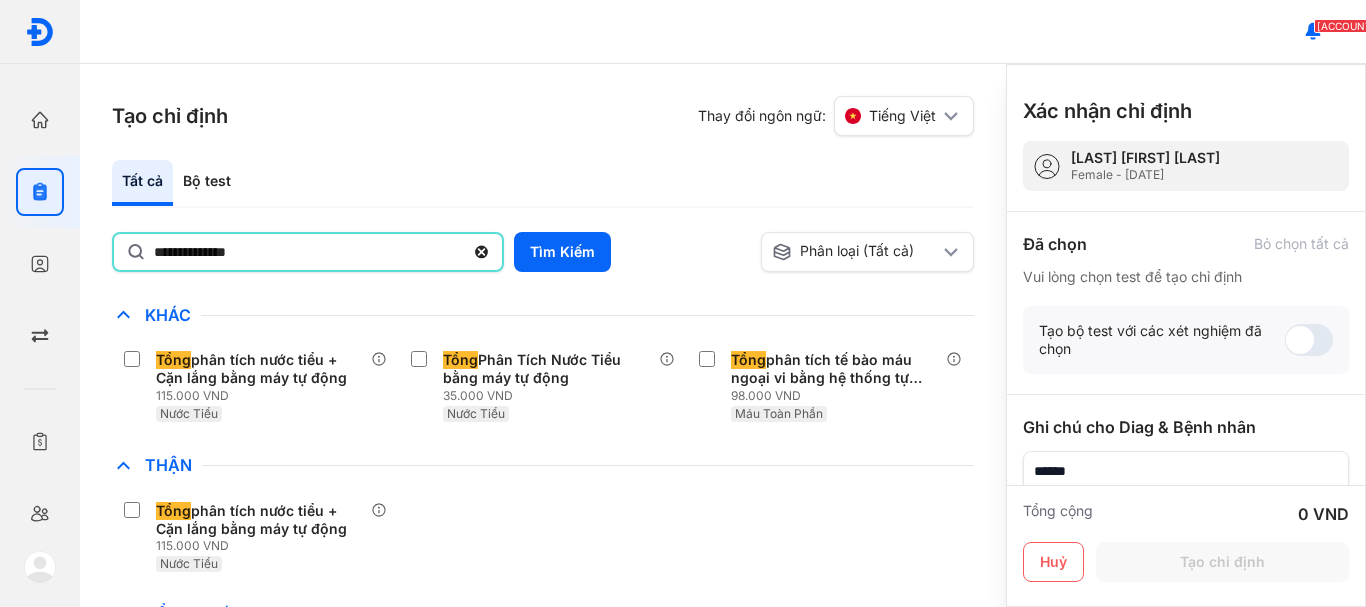 scroll, scrollTop: 600, scrollLeft: 0, axis: vertical 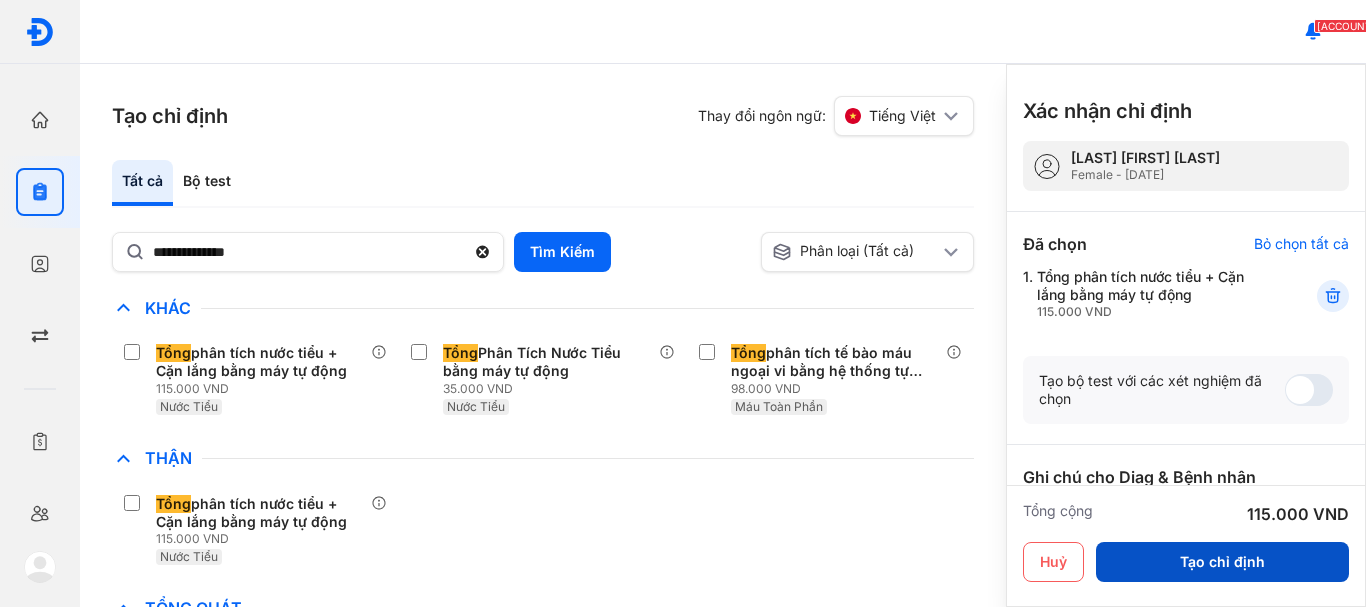click on "Tạo chỉ định" at bounding box center [1222, 562] 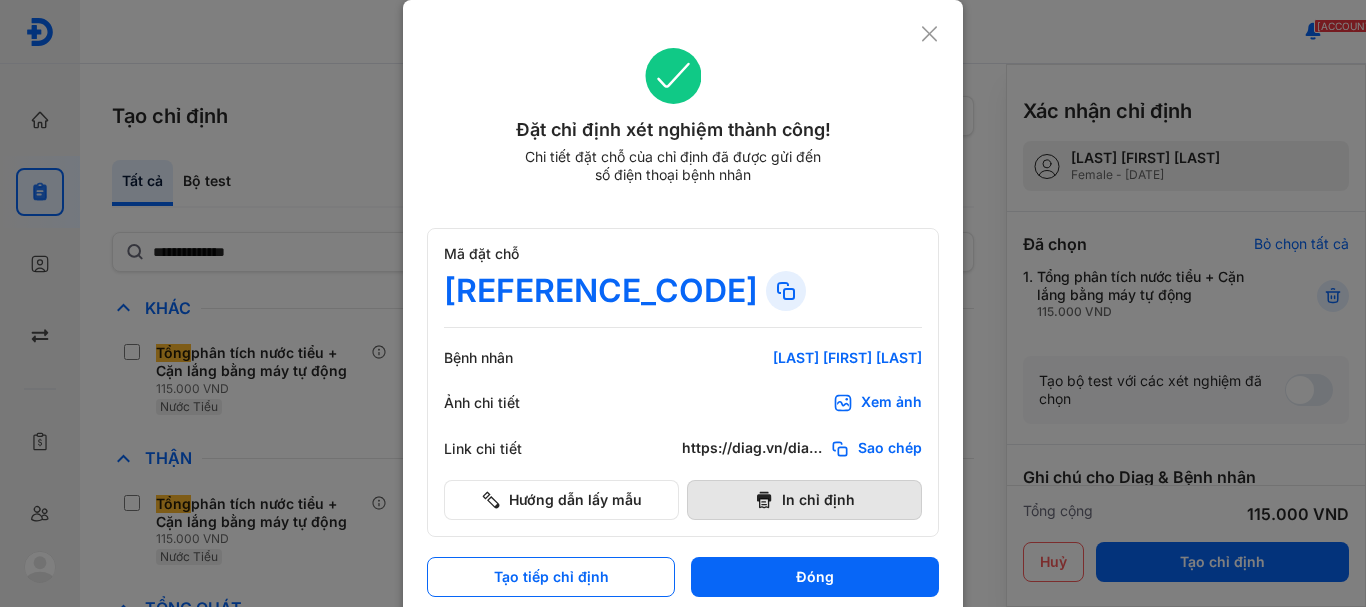 click on "In chỉ định" at bounding box center (804, 500) 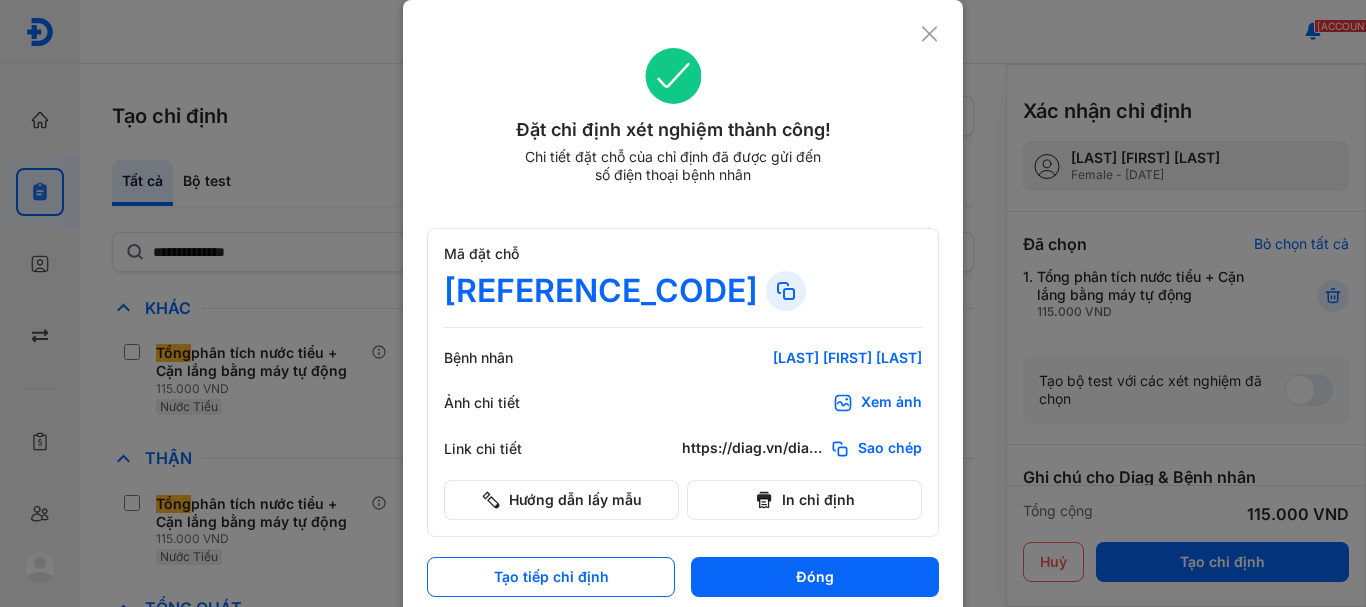 scroll, scrollTop: 0, scrollLeft: 0, axis: both 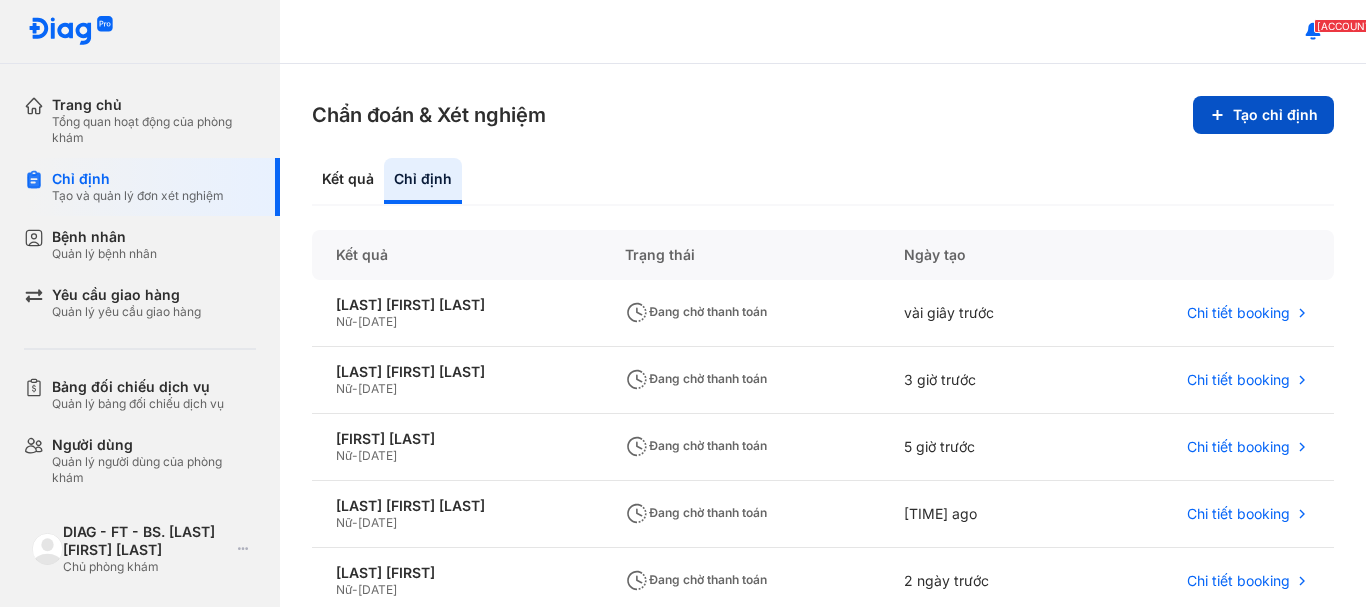 click on "Tạo chỉ định" at bounding box center (1263, 115) 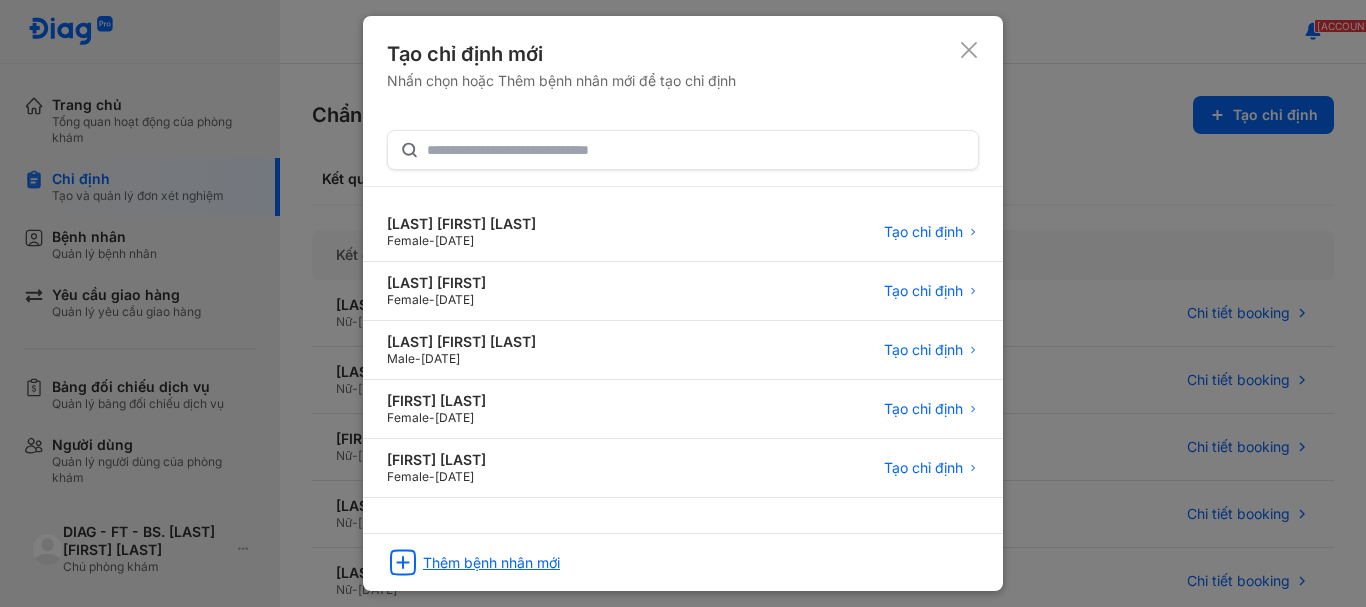 click on "Thêm bệnh nhân mới" at bounding box center (491, 563) 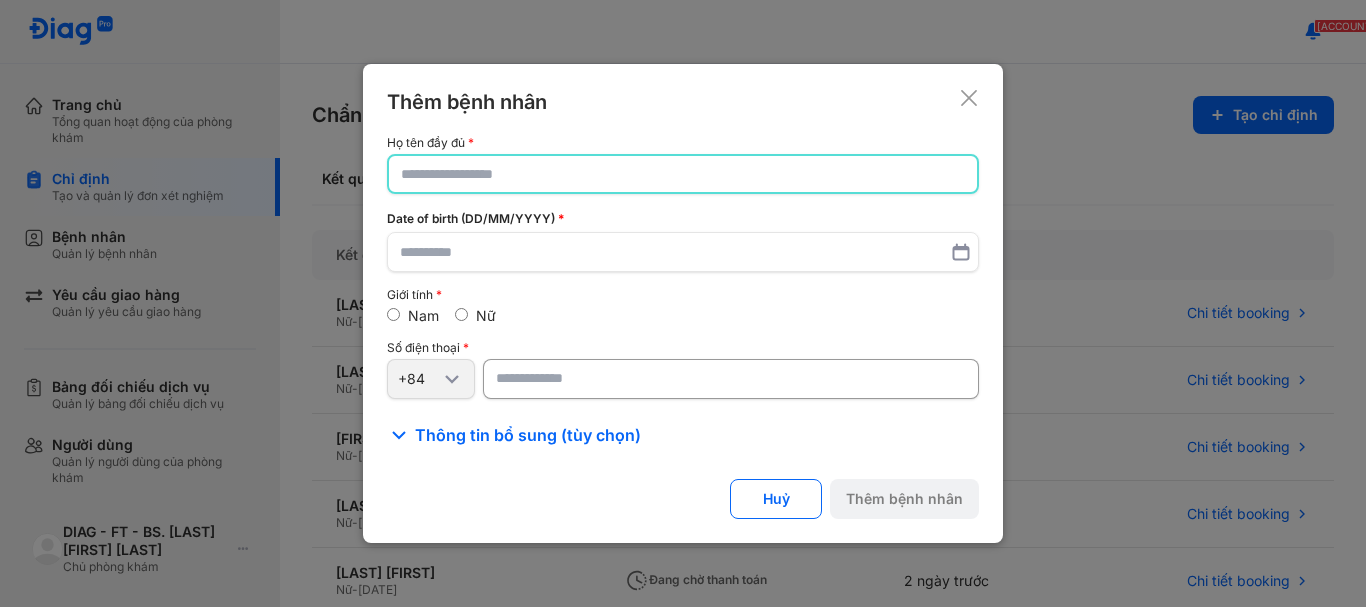 click 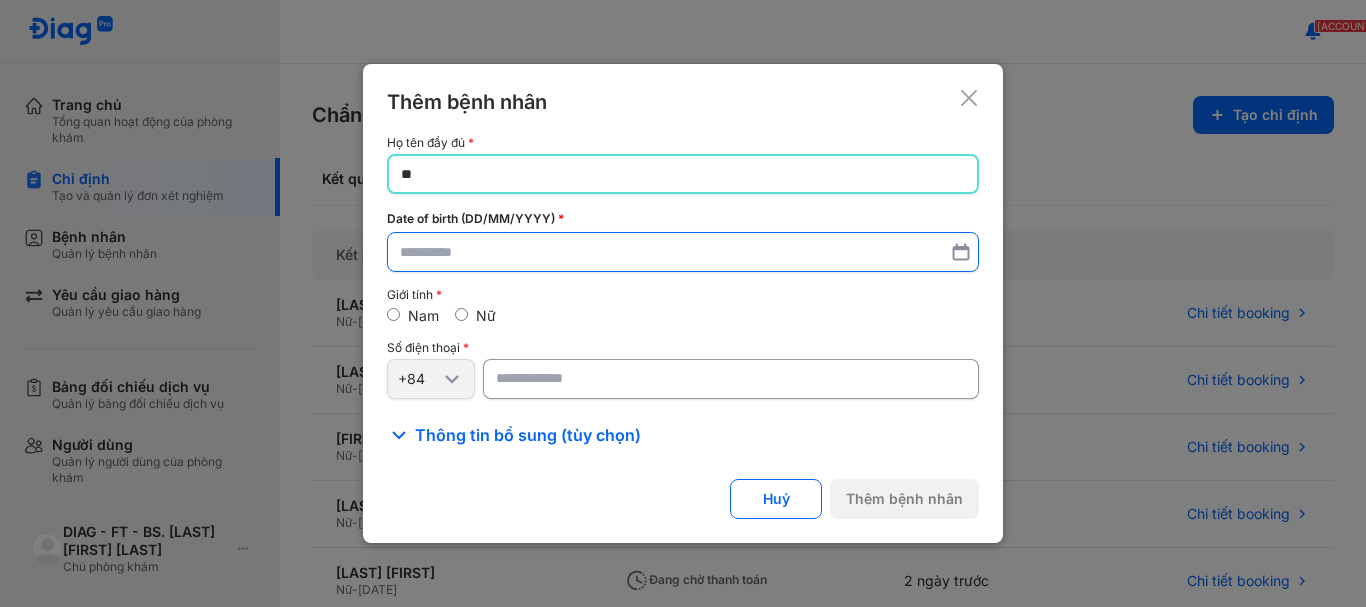 type on "*" 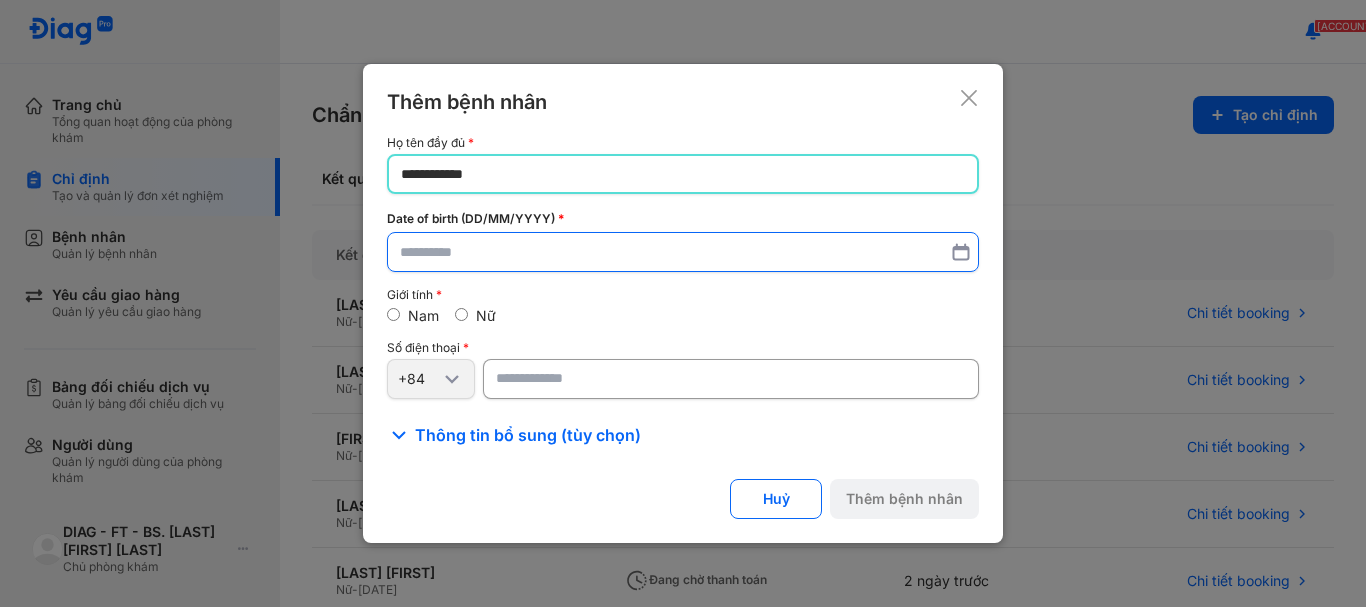 type on "**********" 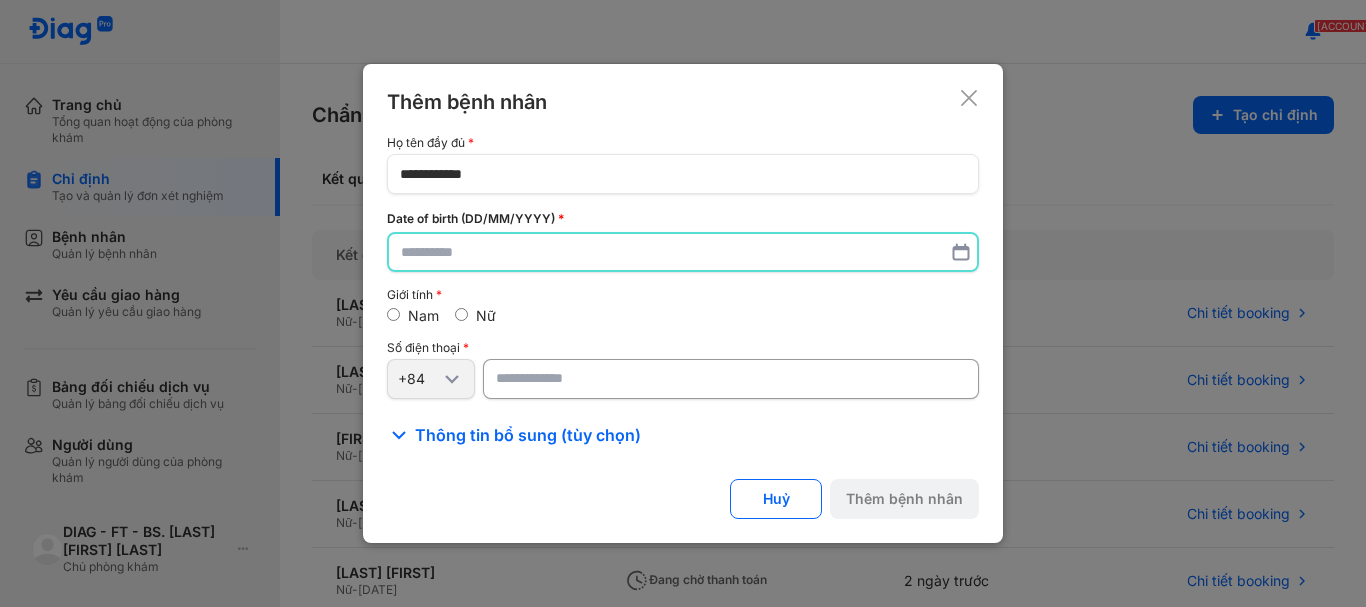click at bounding box center (683, 252) 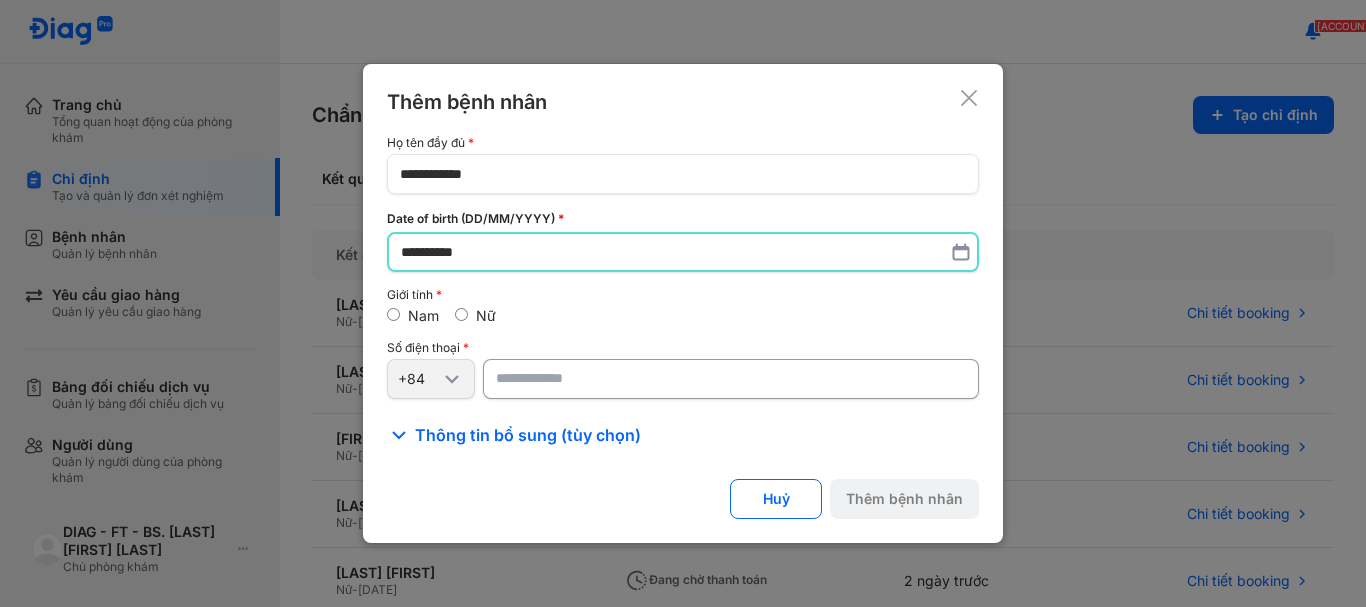 type on "**********" 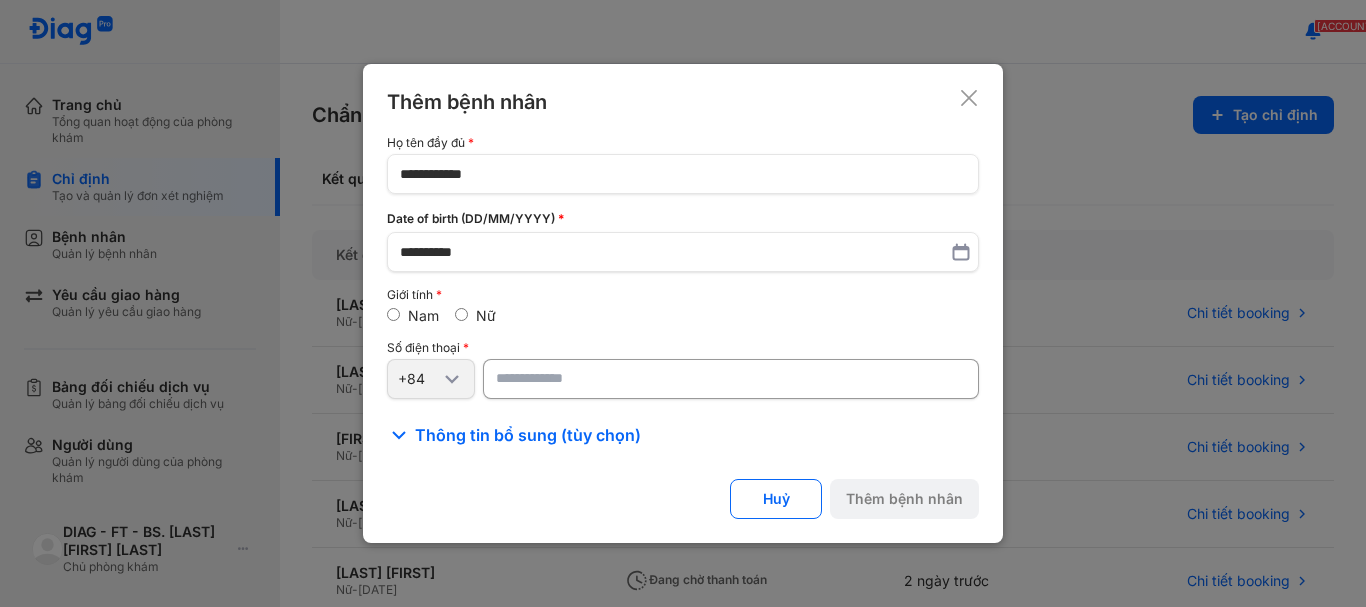 click at bounding box center [731, 379] 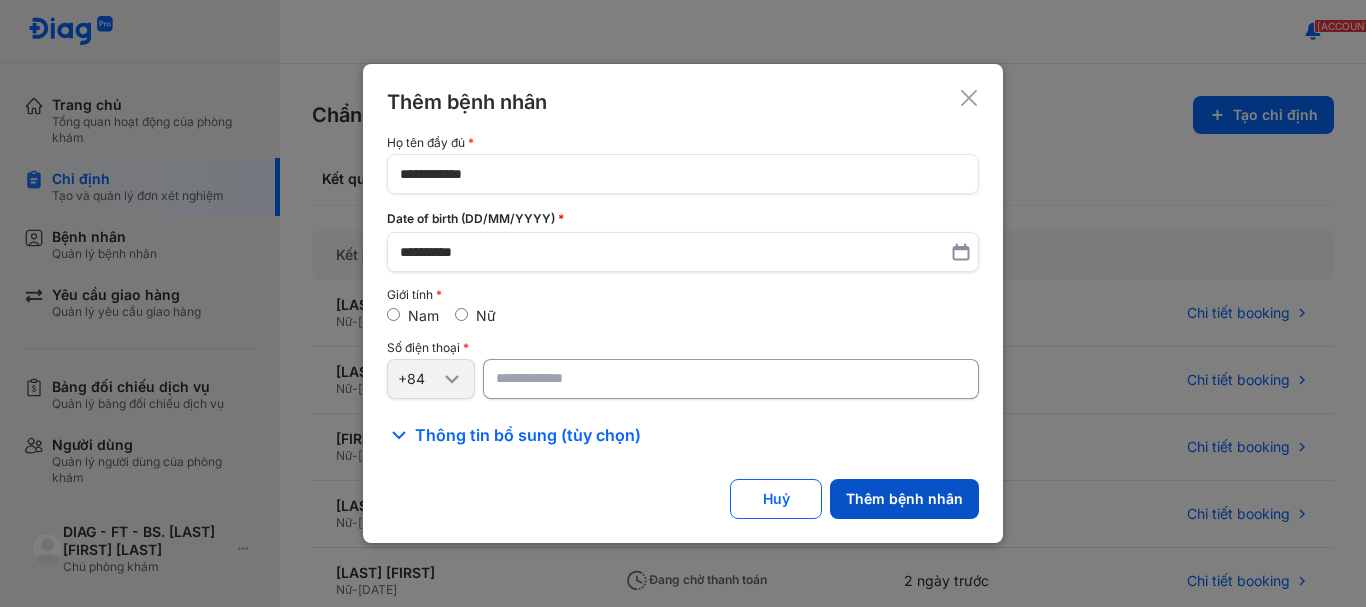 type on "**********" 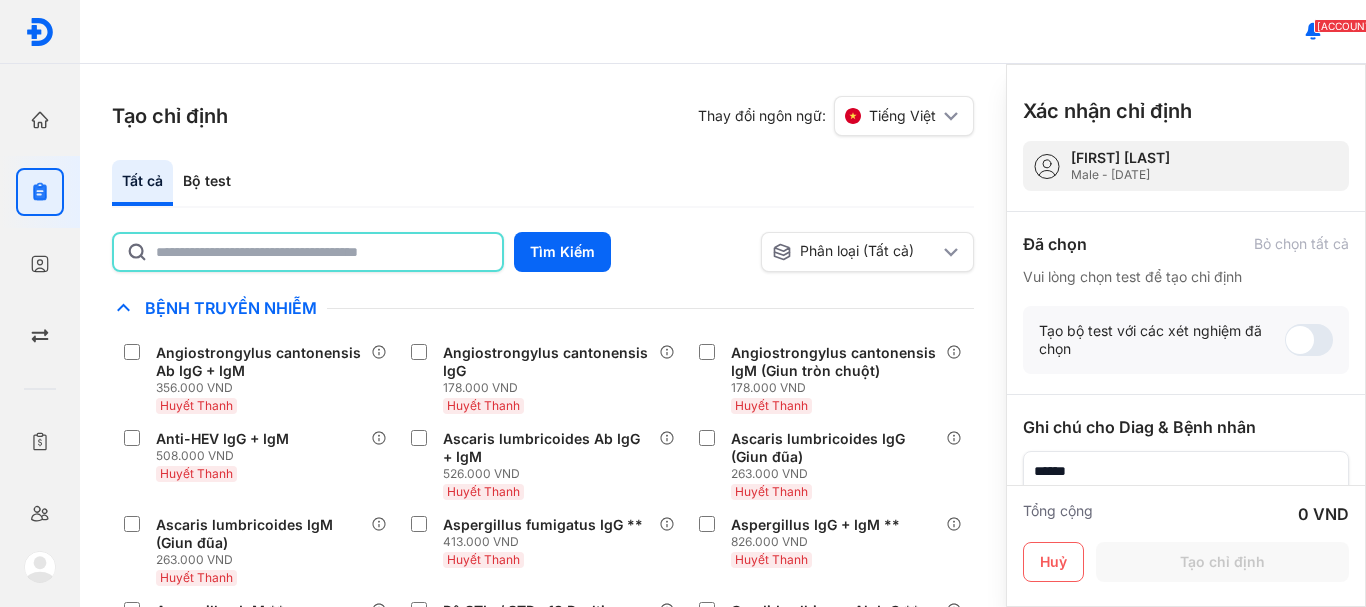 click 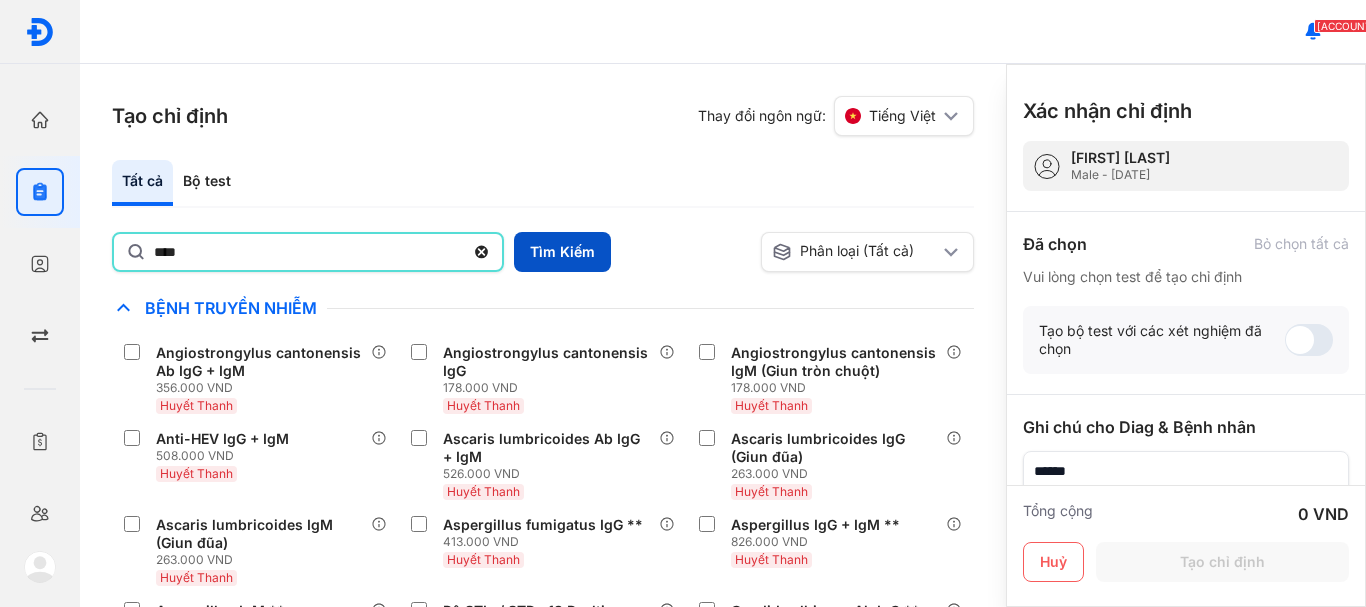 type on "****" 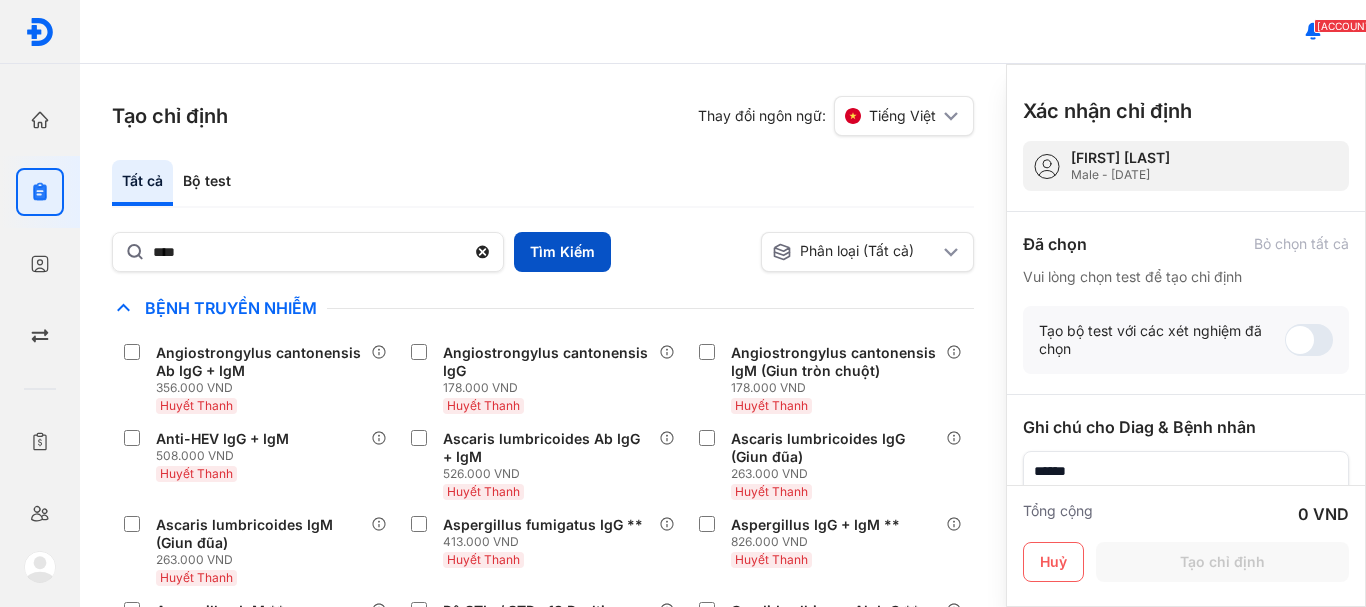 click on "Tìm Kiếm" at bounding box center (562, 252) 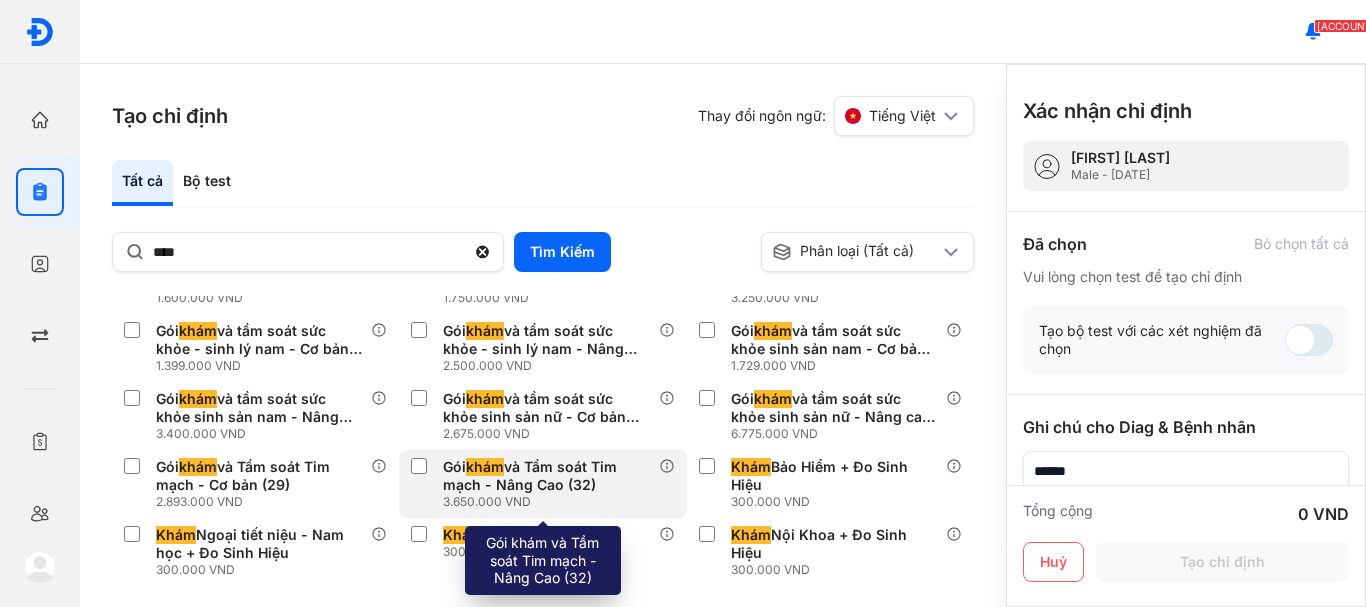 scroll, scrollTop: 430, scrollLeft: 0, axis: vertical 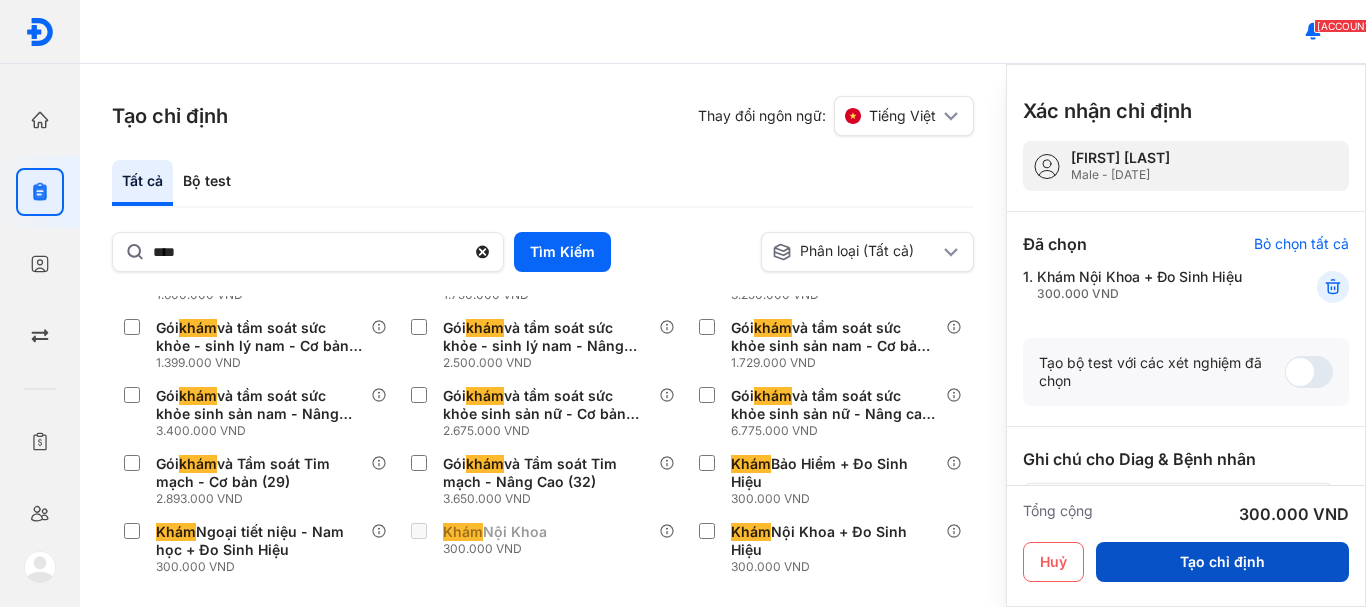 click on "Tạo chỉ định" at bounding box center (1222, 562) 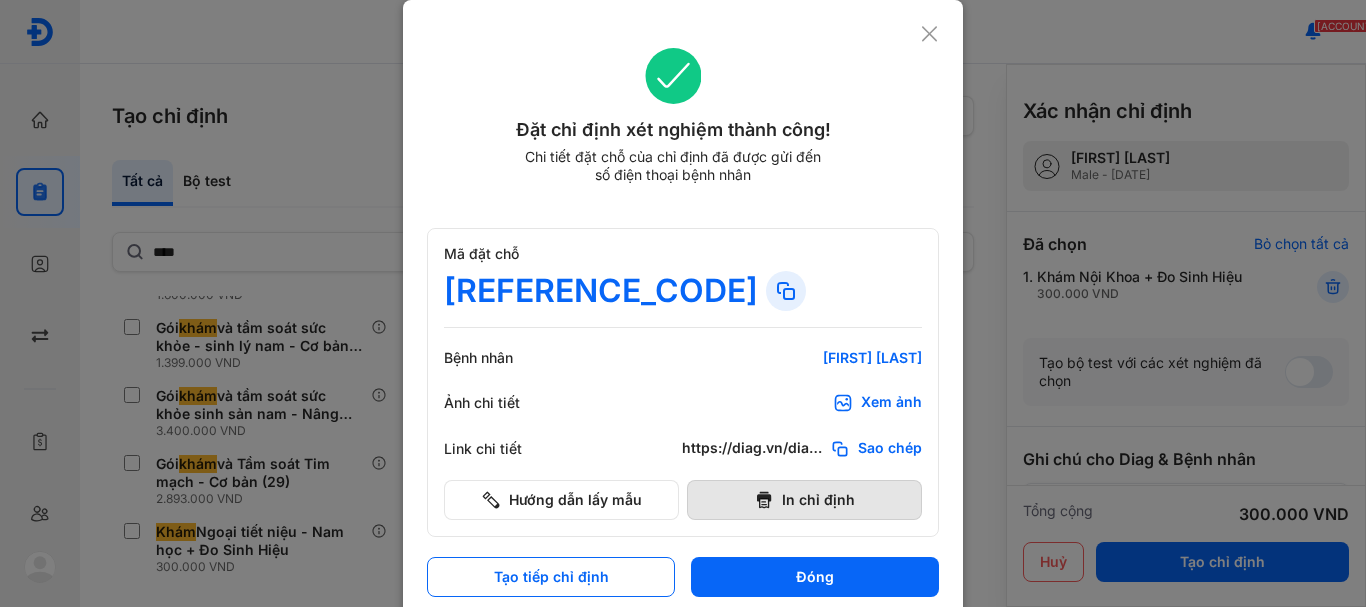 click on "In chỉ định" at bounding box center (804, 500) 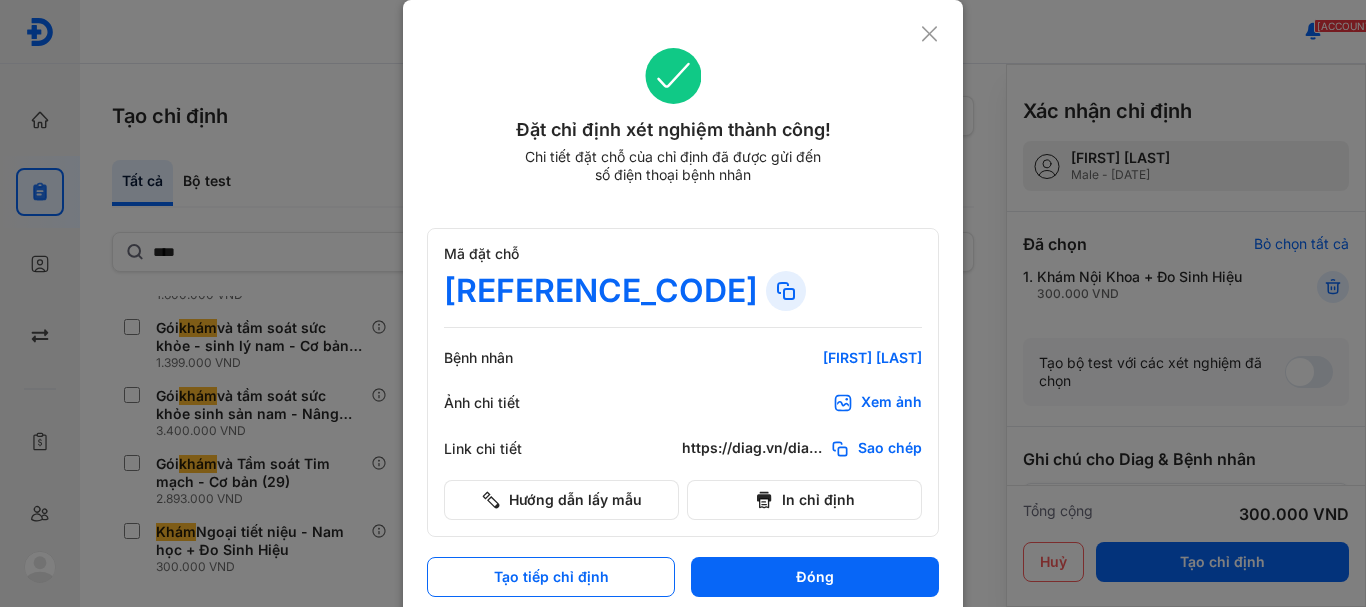 scroll, scrollTop: 0, scrollLeft: 0, axis: both 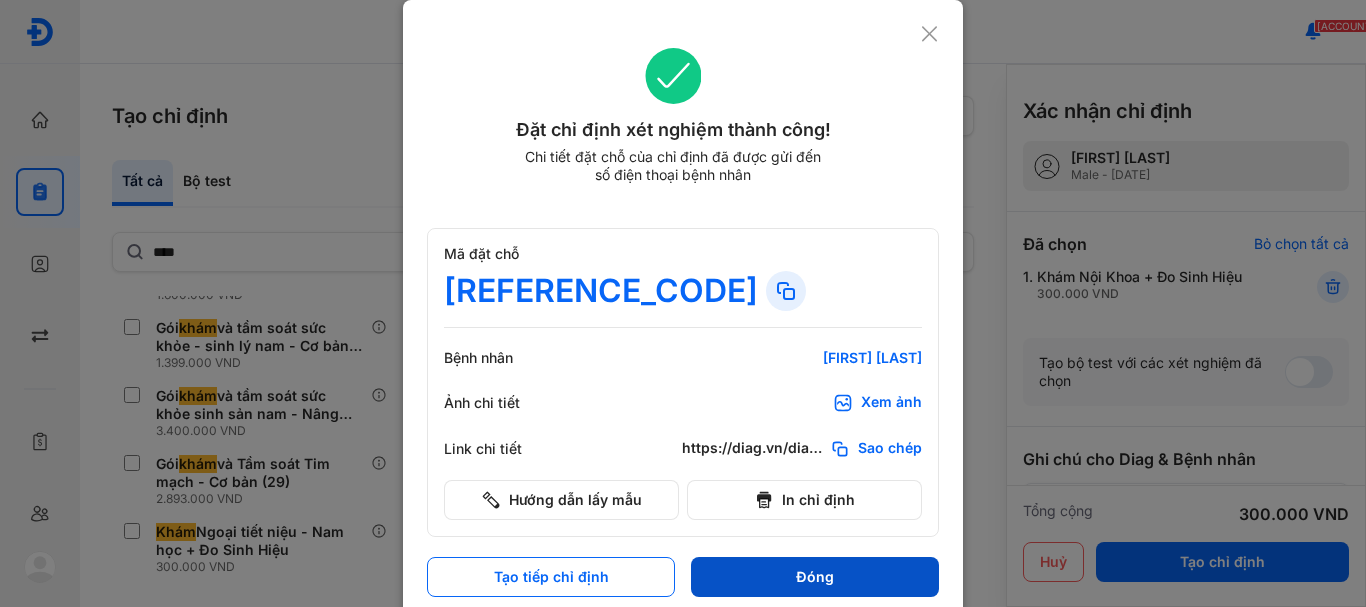 click on "Đóng" at bounding box center [815, 577] 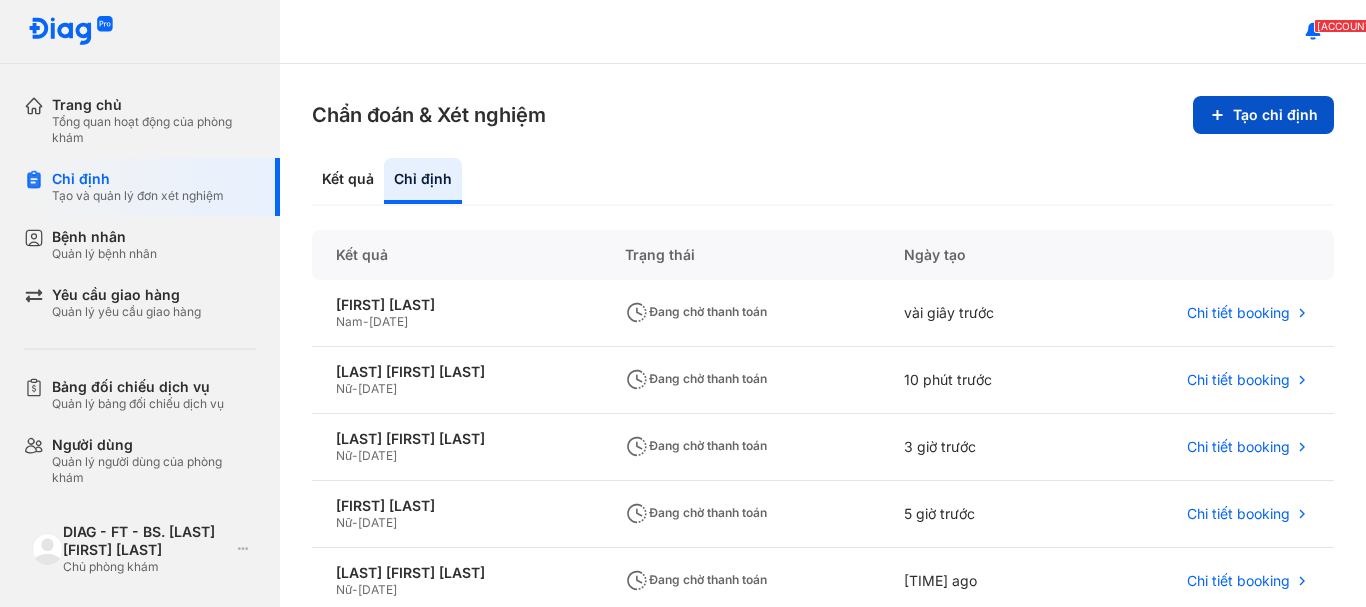 click on "Tạo chỉ định" at bounding box center [1263, 115] 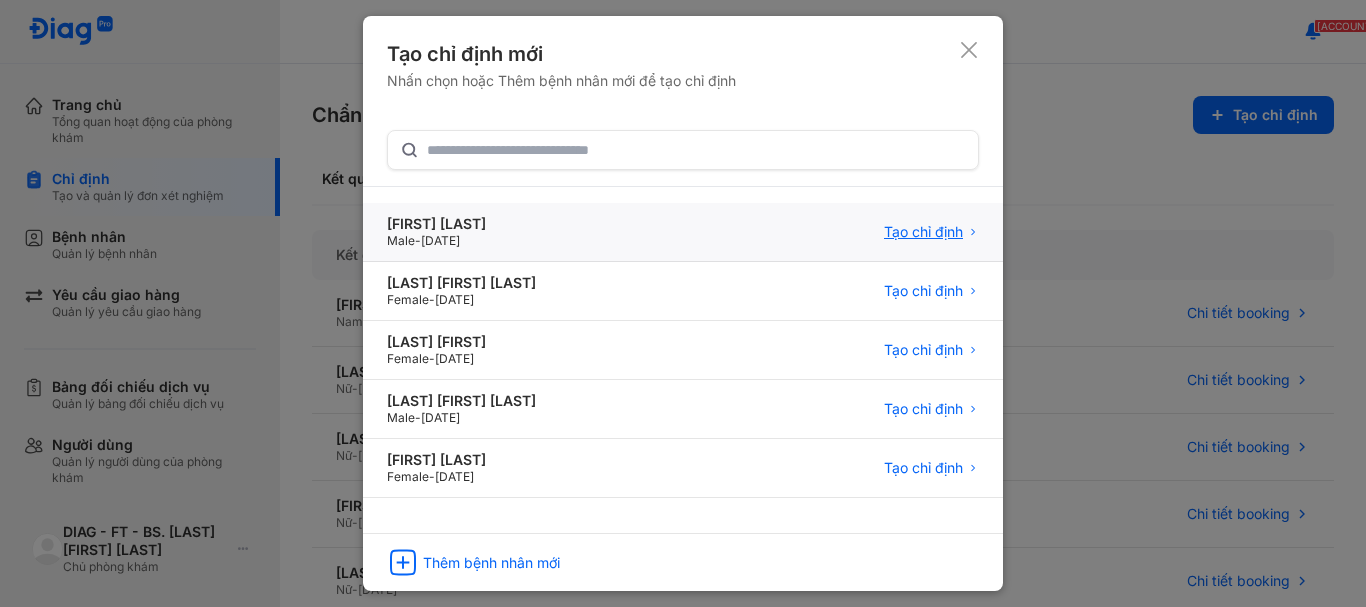 click on "Tạo chỉ định" at bounding box center [923, 232] 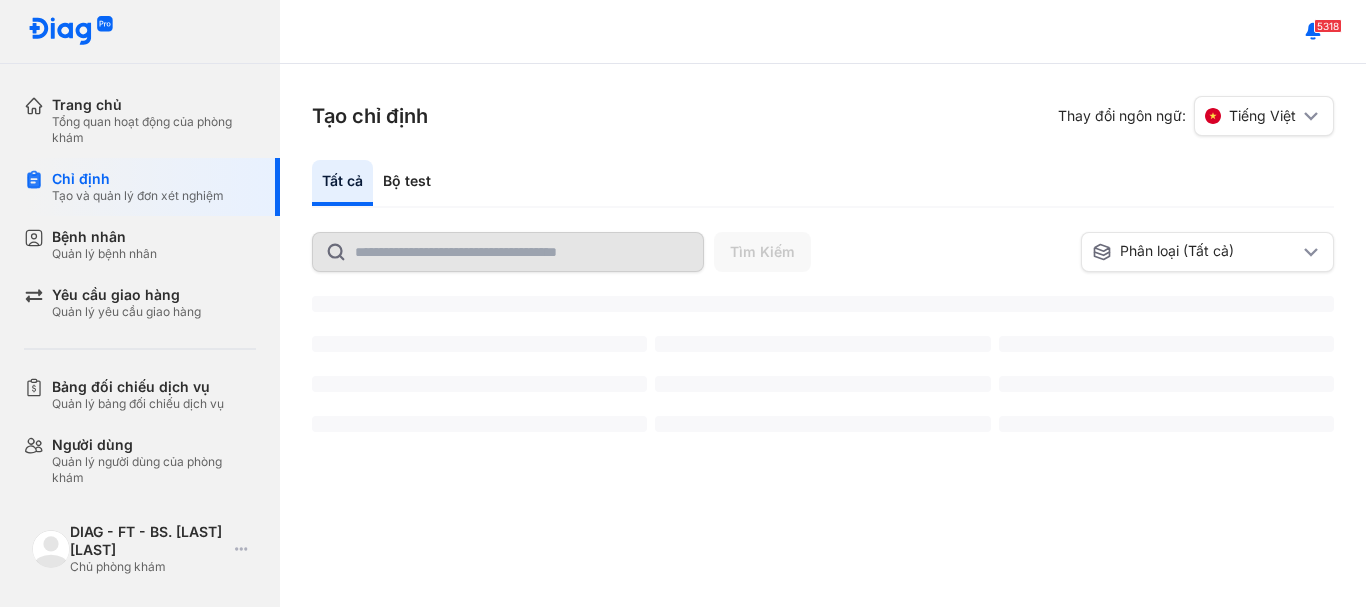 scroll, scrollTop: 0, scrollLeft: 0, axis: both 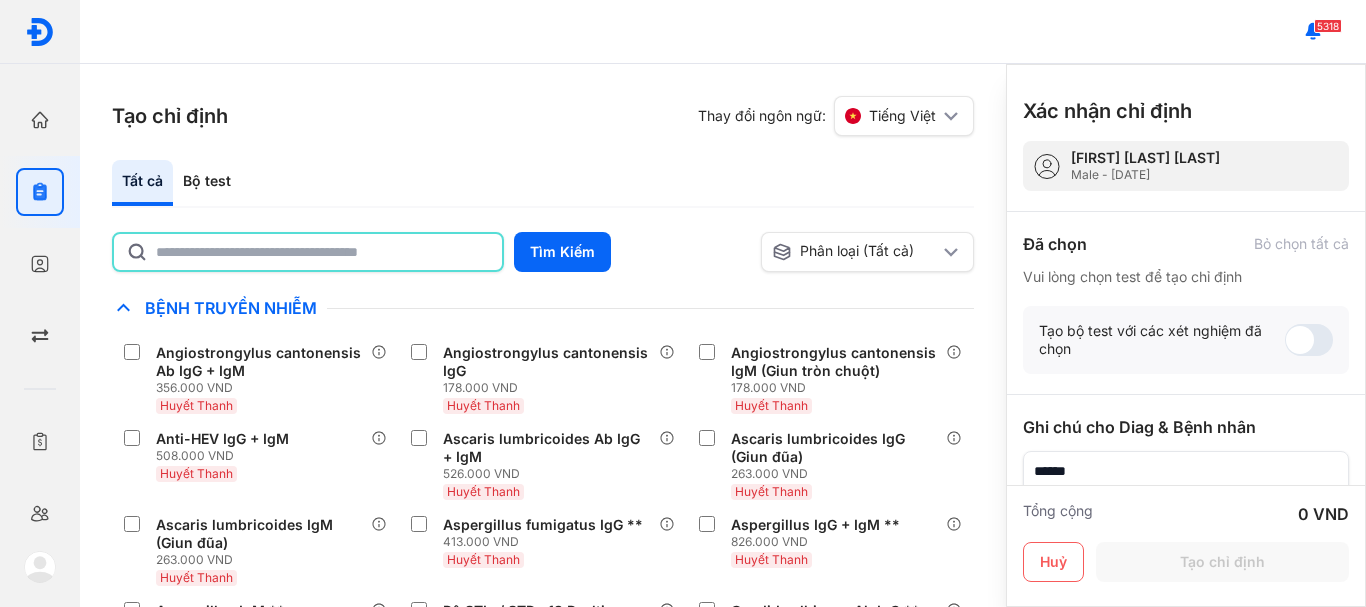 click 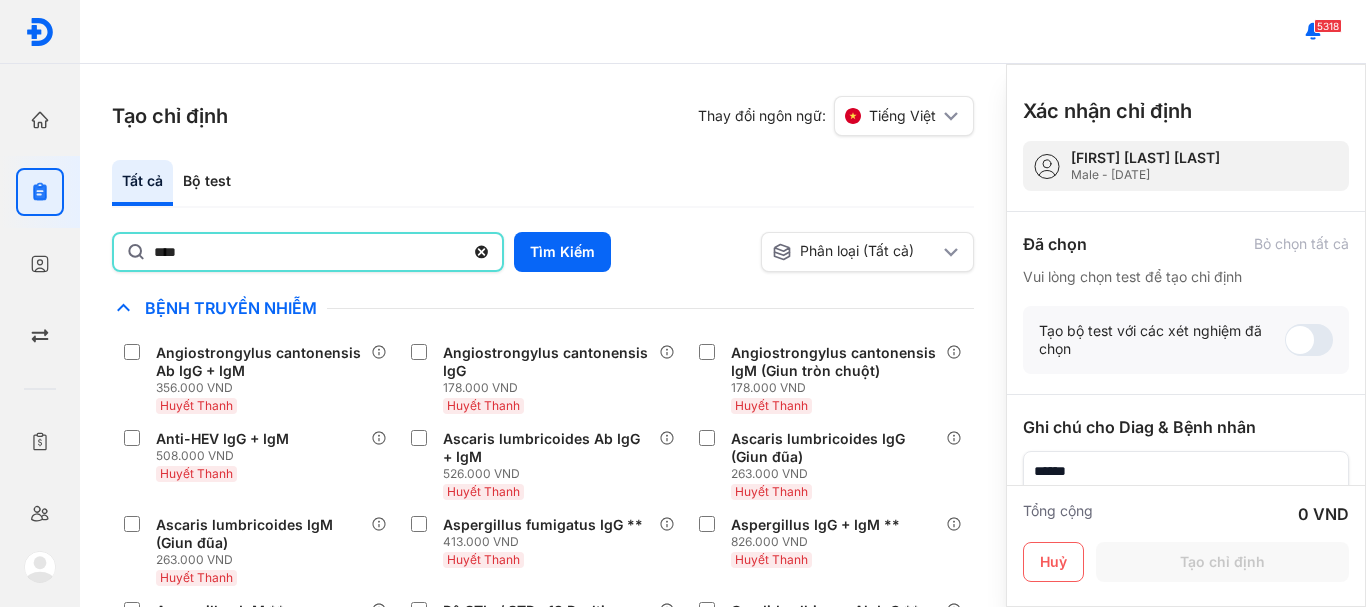 type on "**********" 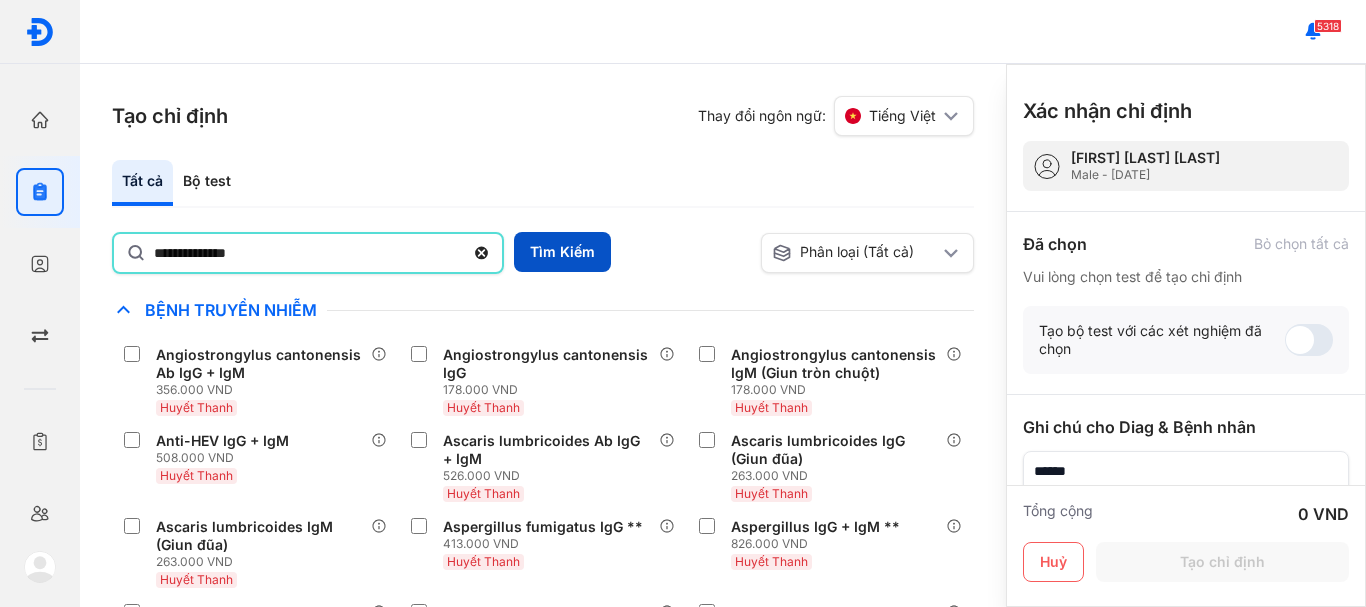 click on "Tìm Kiếm" at bounding box center (562, 252) 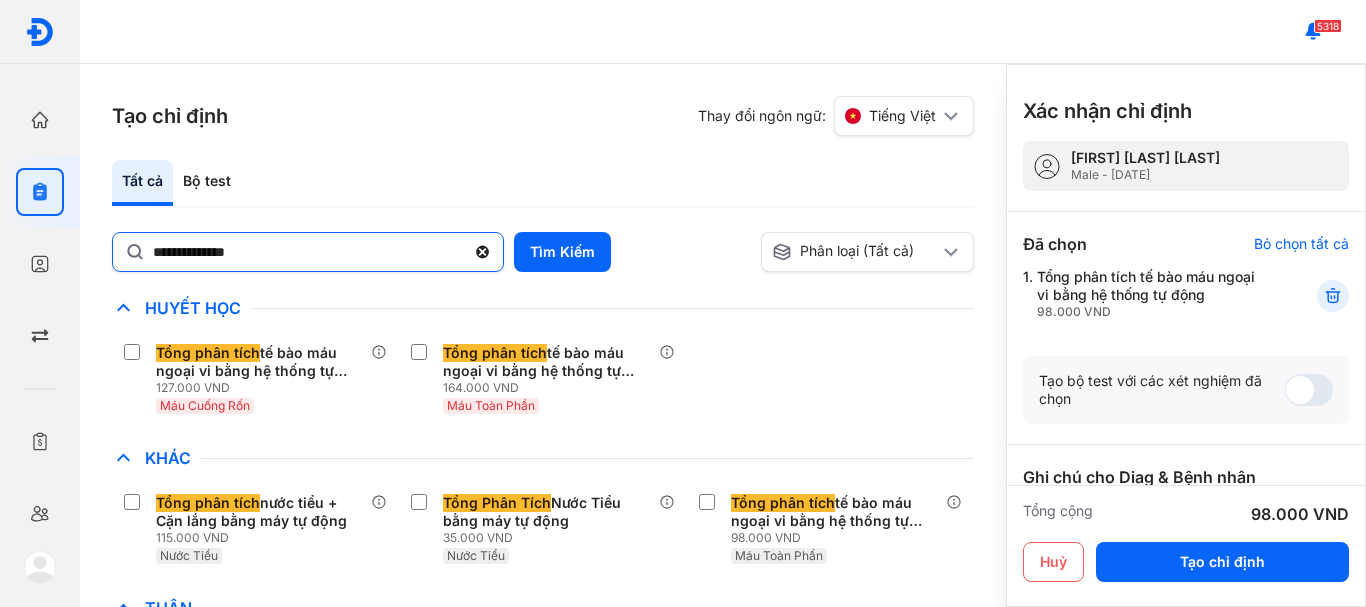 click 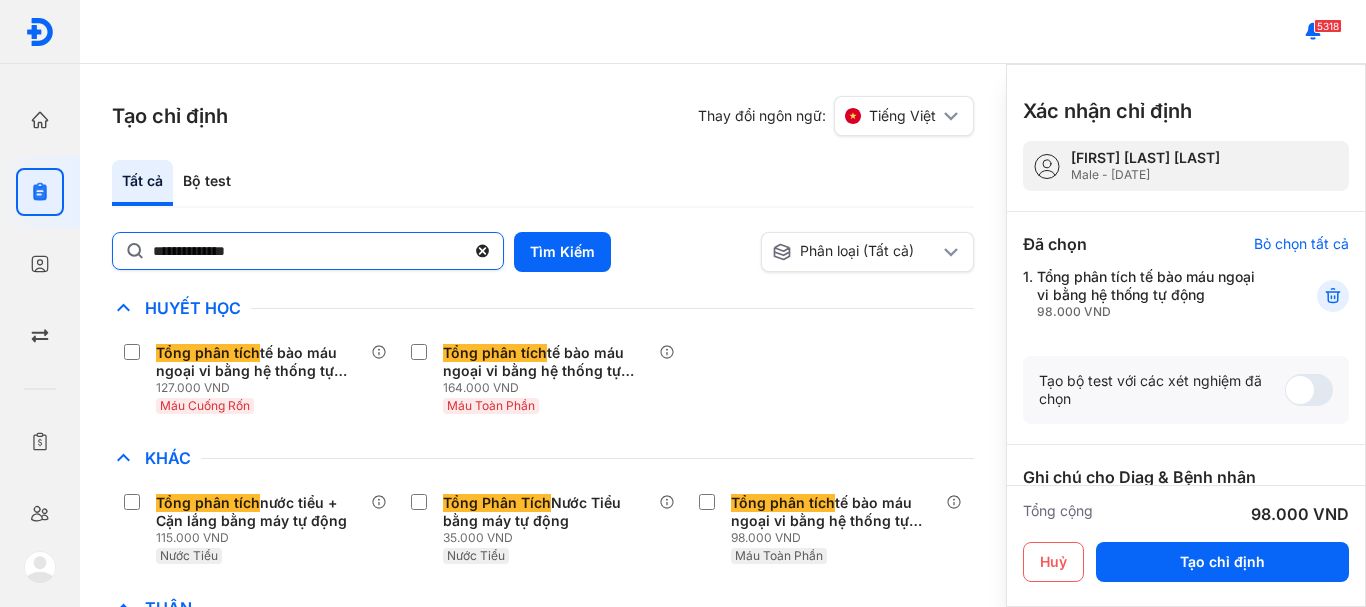 click on "**********" 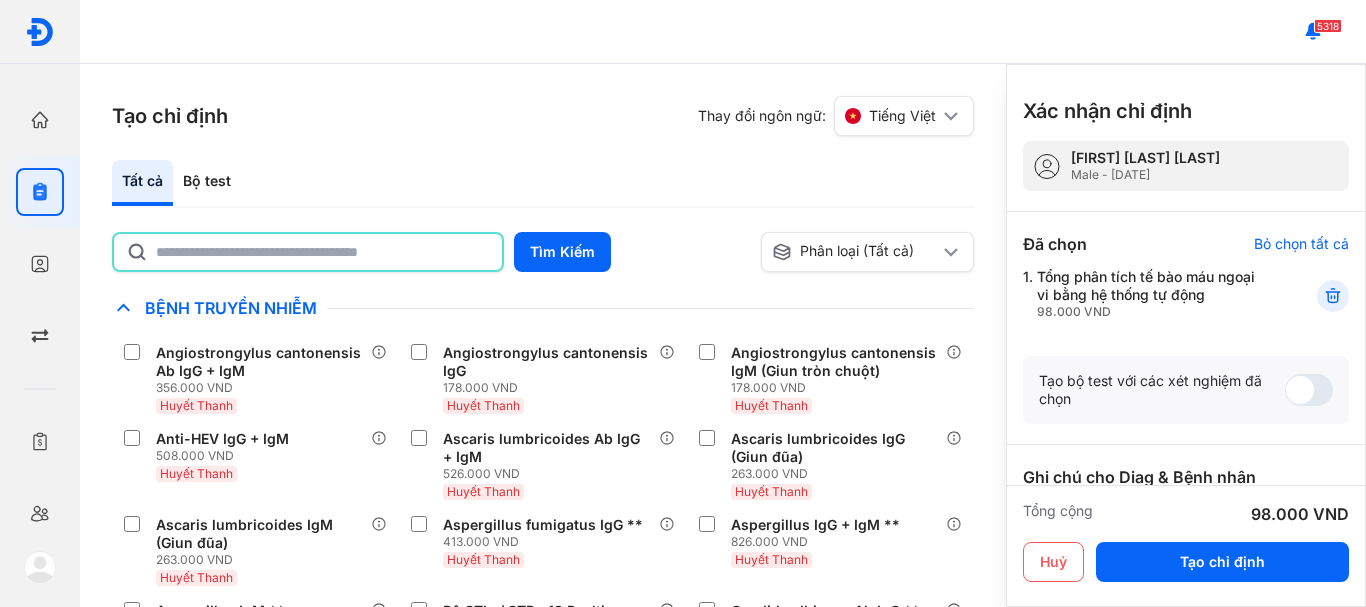 click 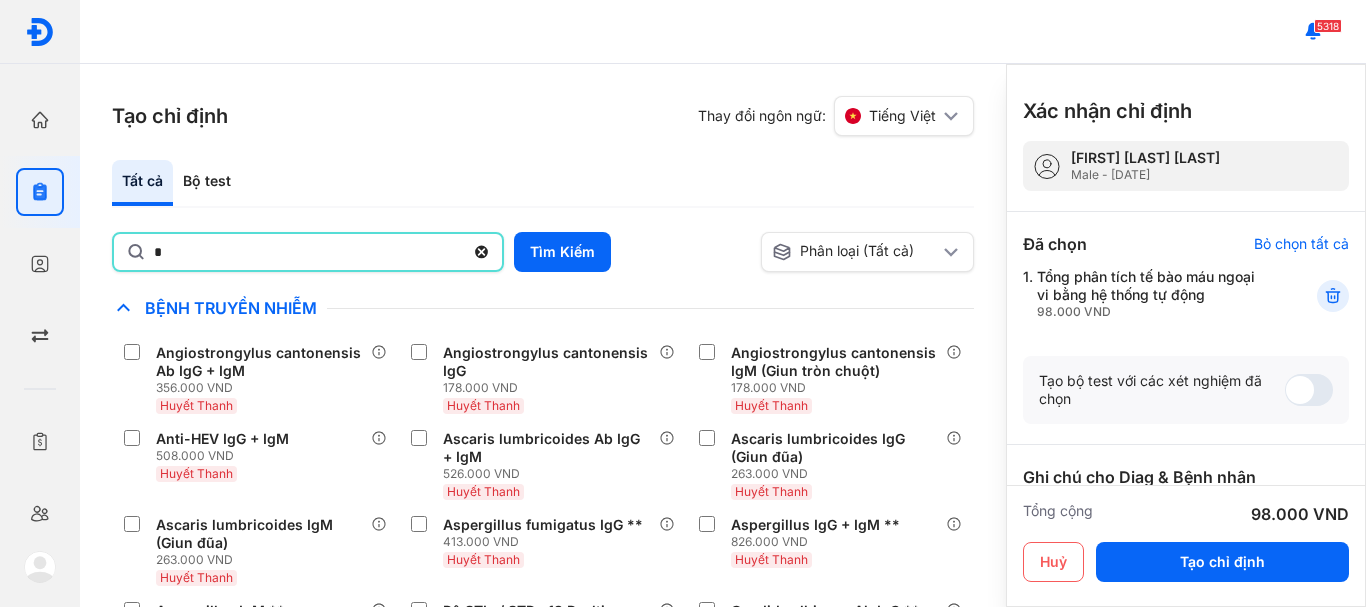 type on "**********" 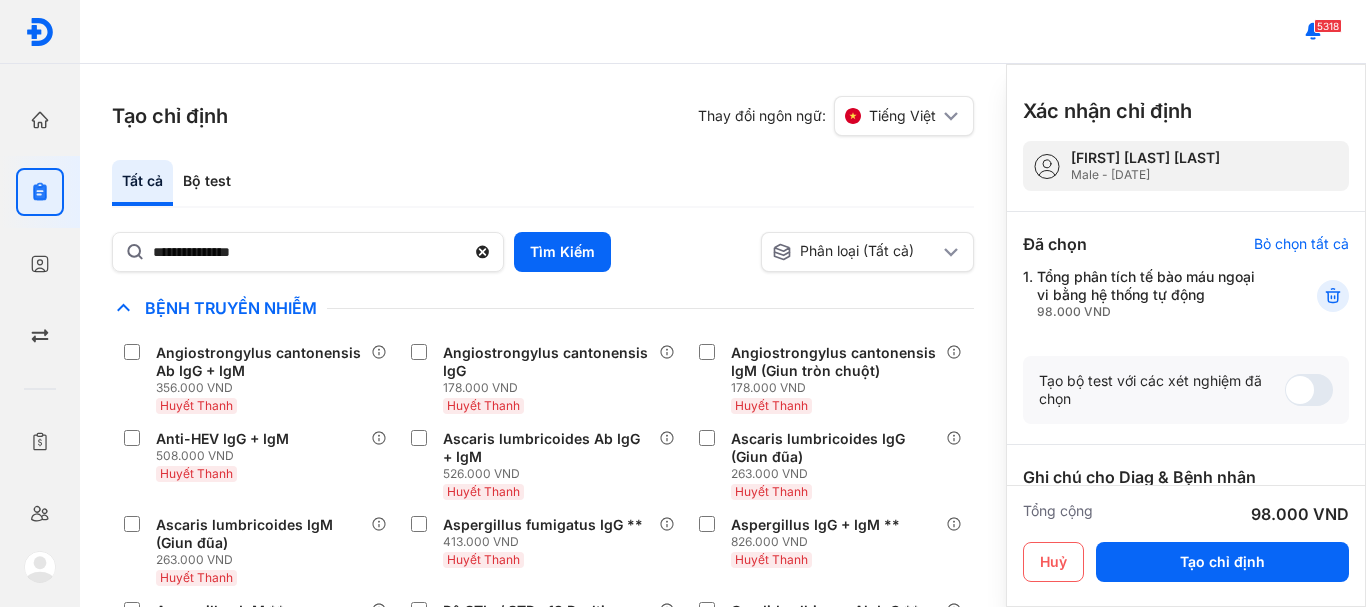drag, startPoint x: 540, startPoint y: 262, endPoint x: 496, endPoint y: 283, distance: 48.754486 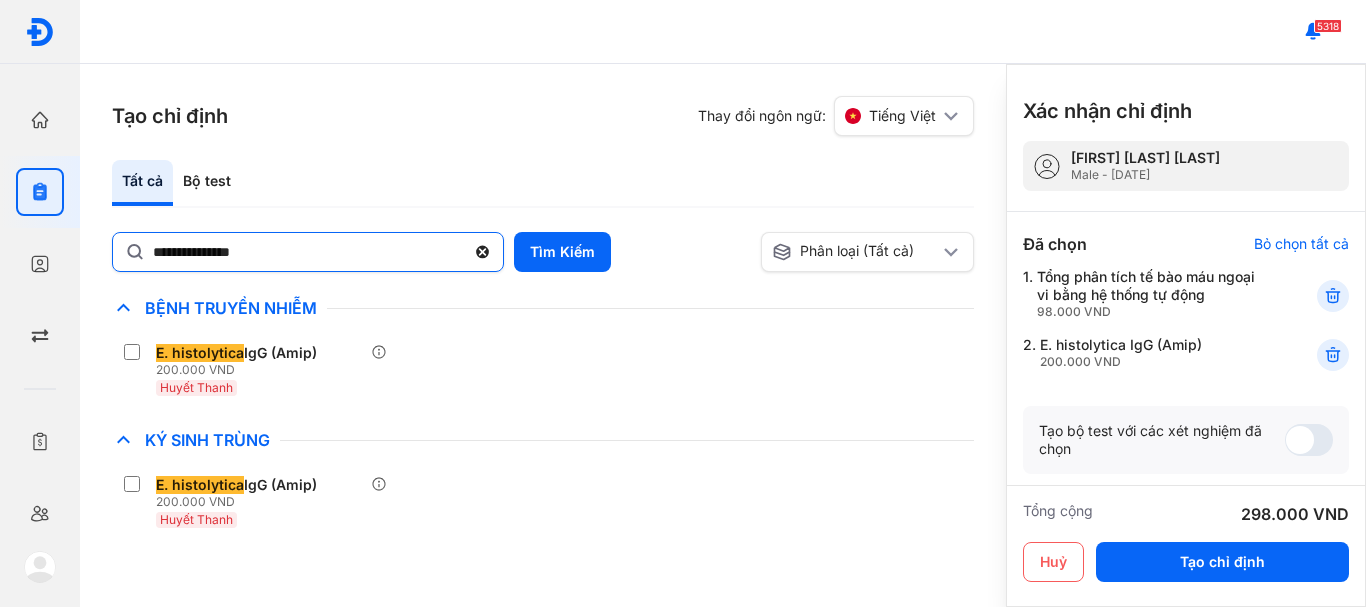 click 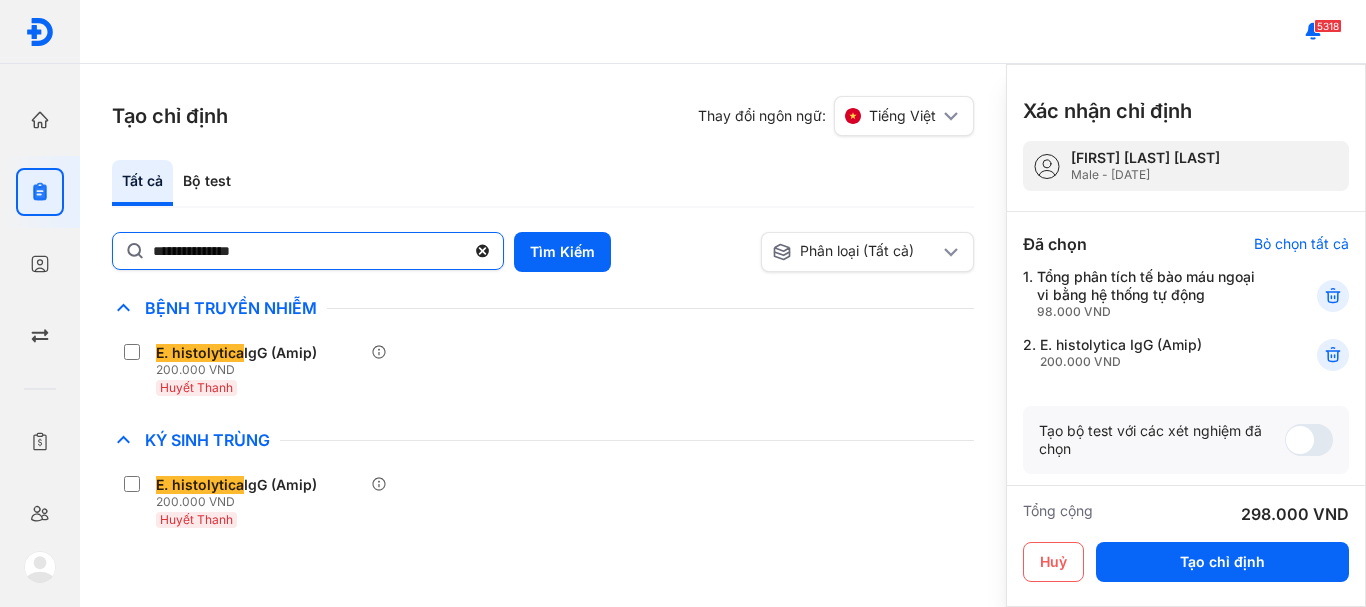 click on "**********" 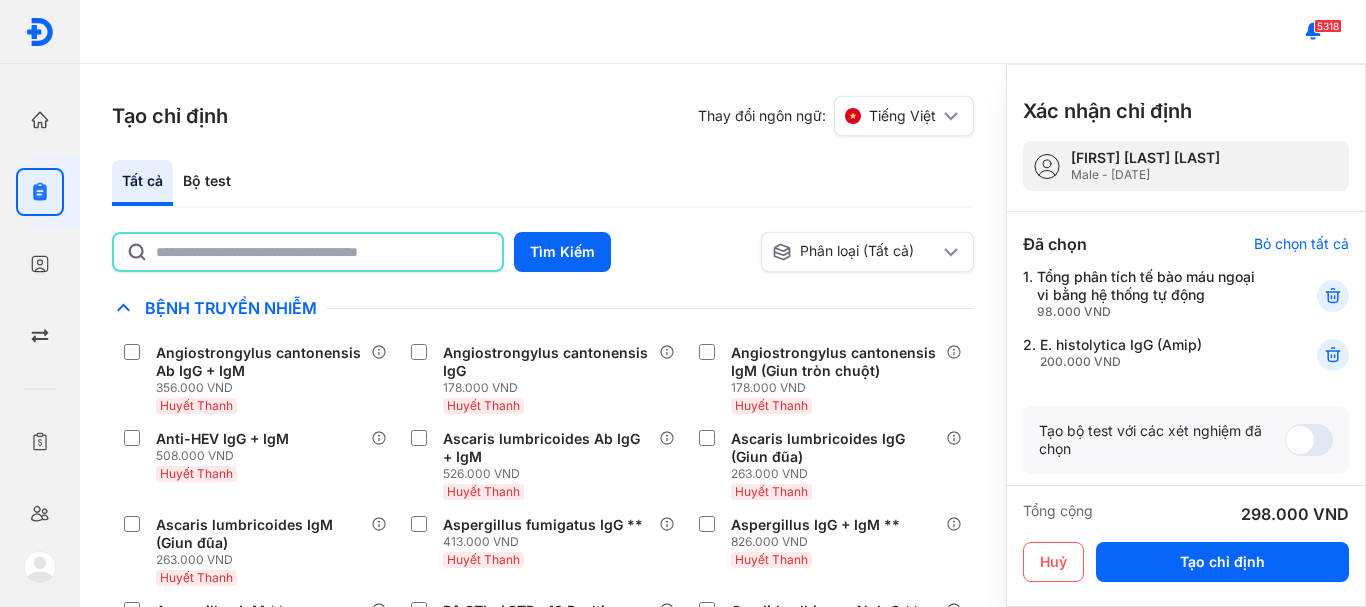 click 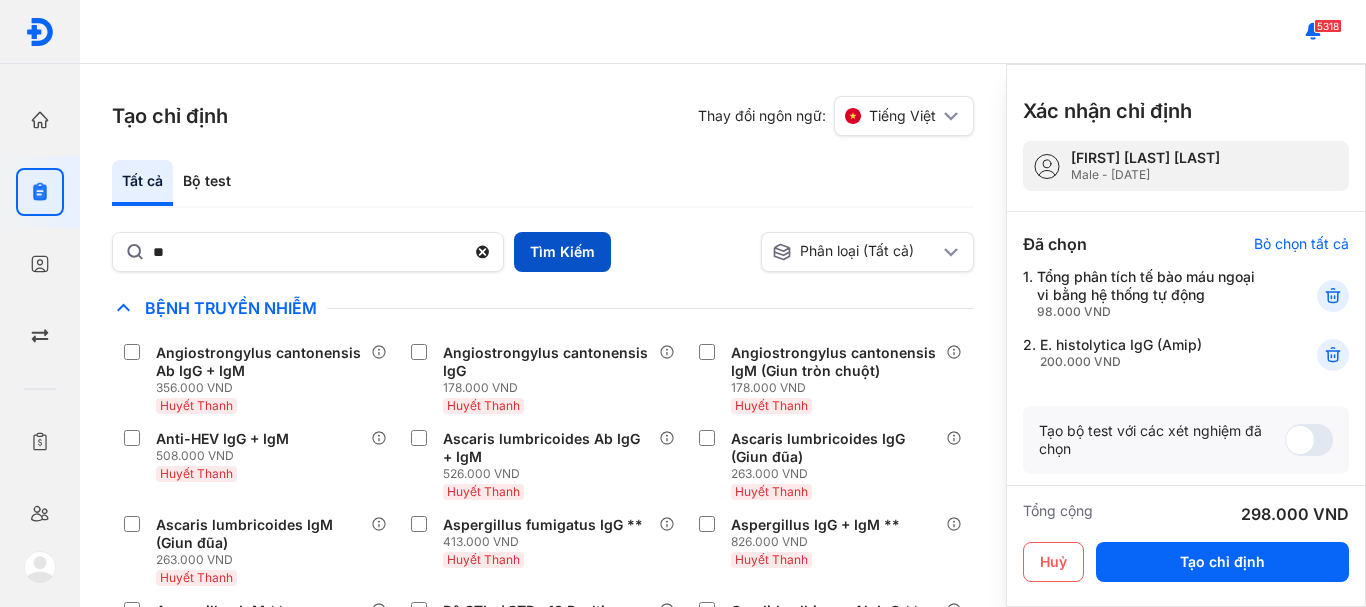 click on "Tìm Kiếm" at bounding box center [562, 252] 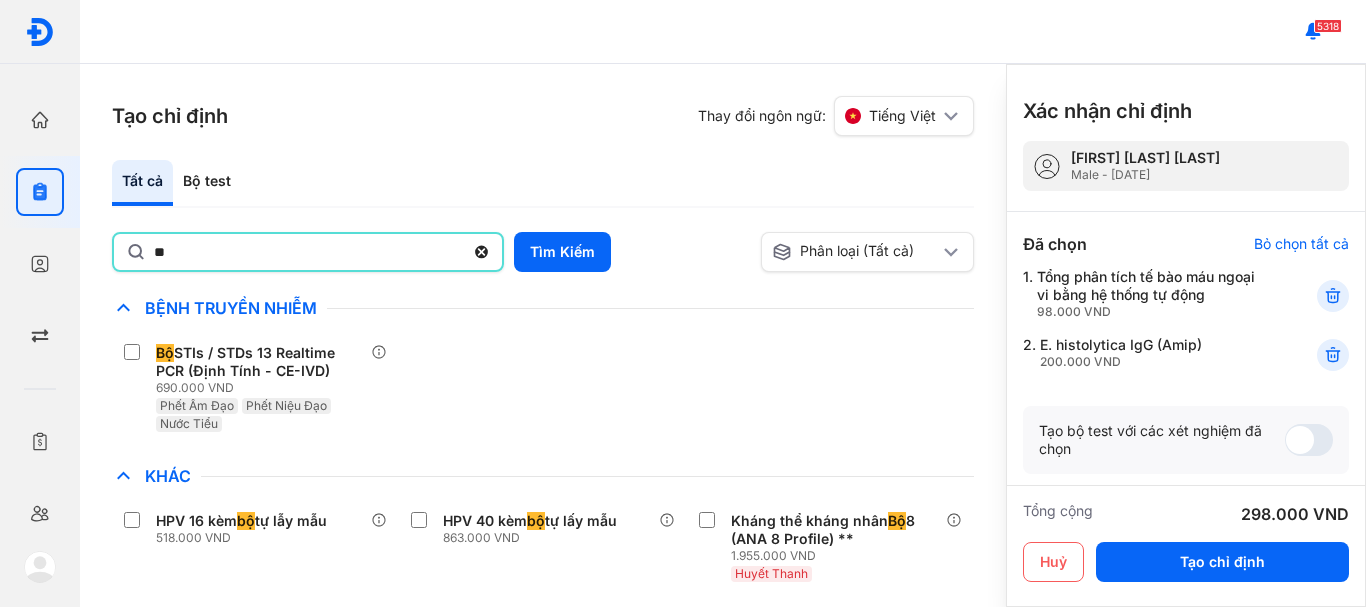 click on "**" 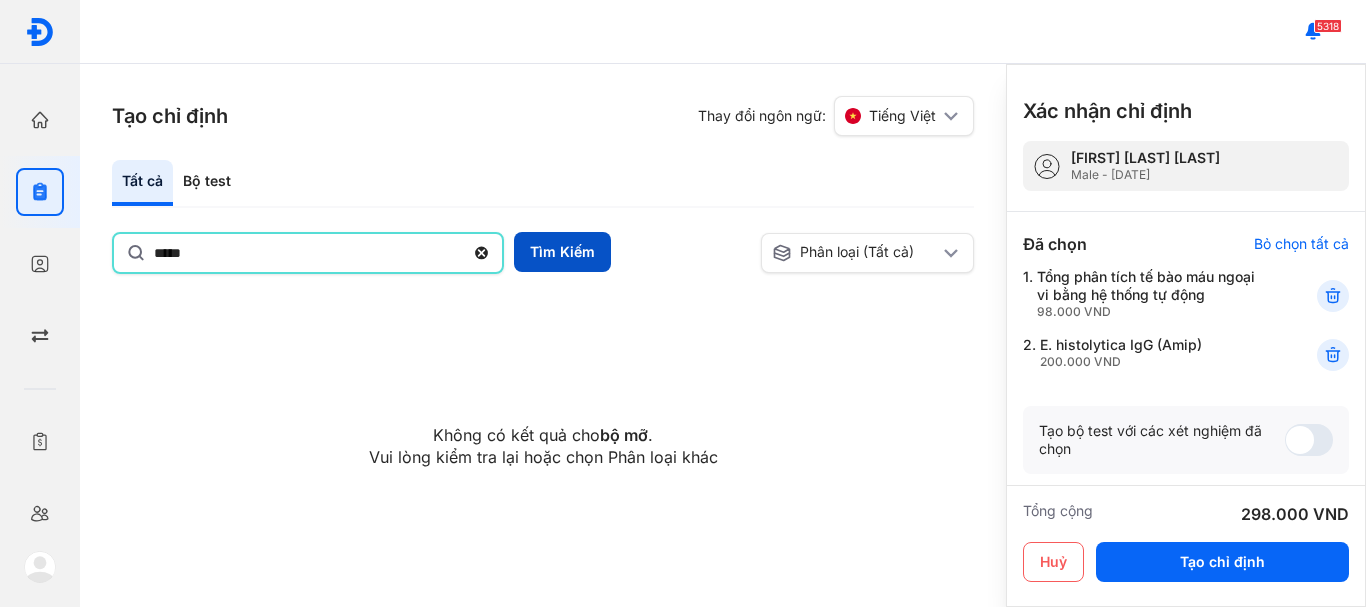 click on "Tìm Kiếm" at bounding box center [562, 252] 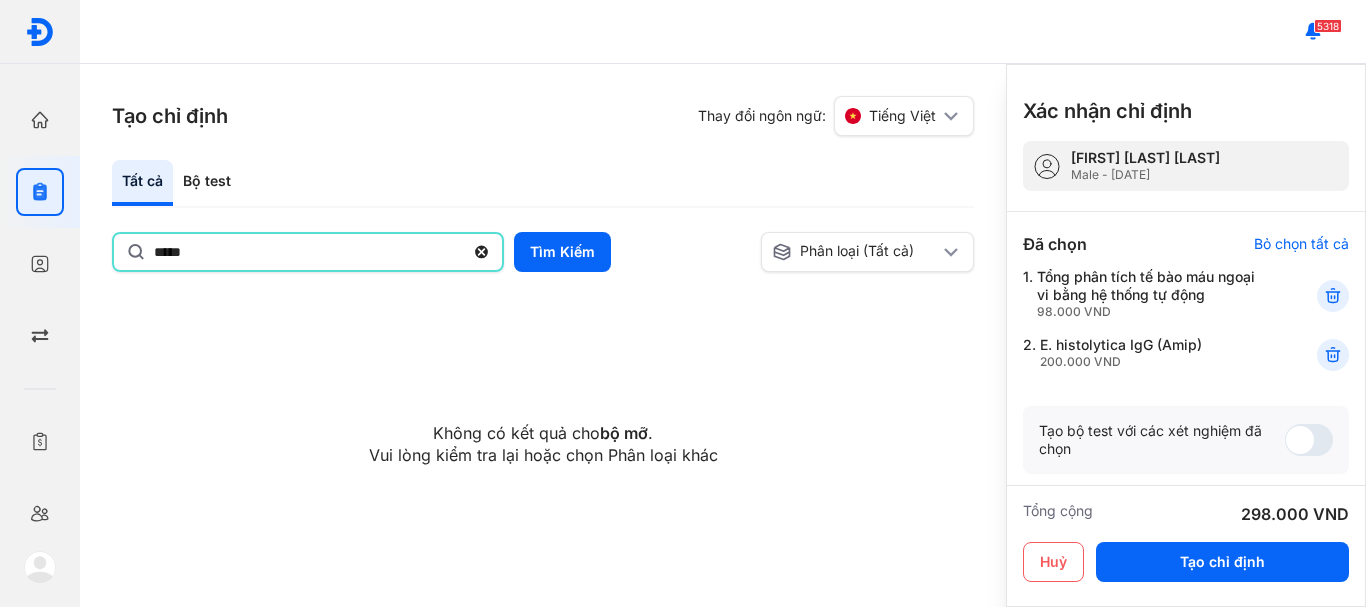 click on "*****" 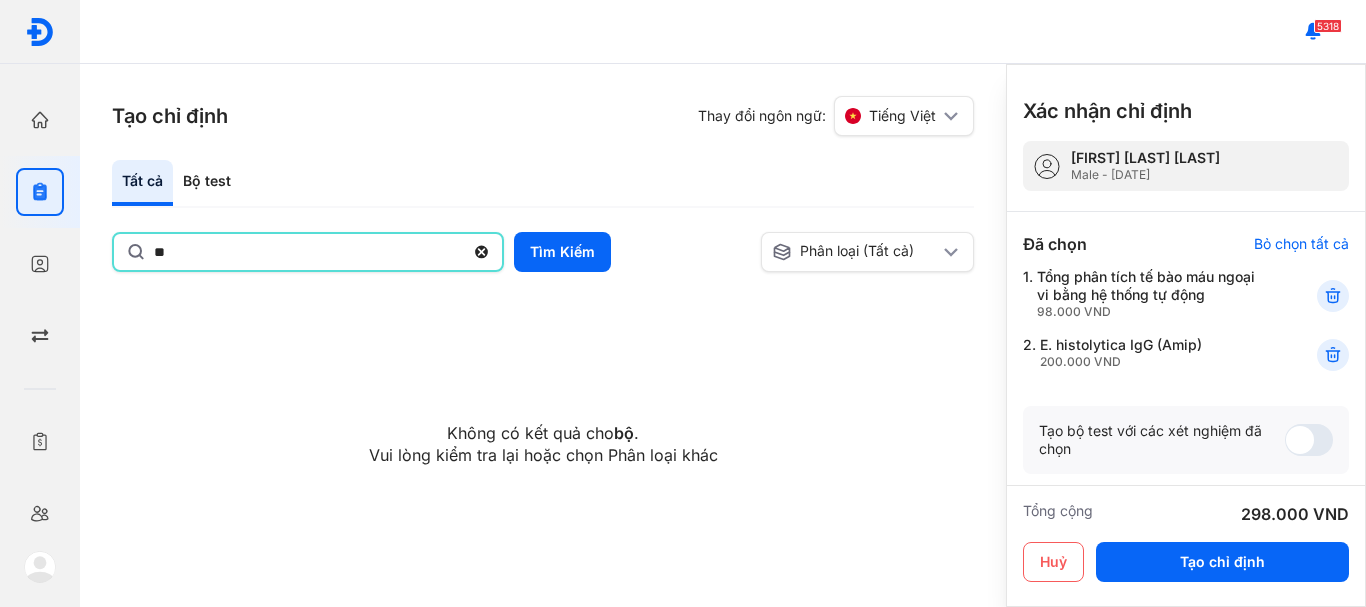 type on "*" 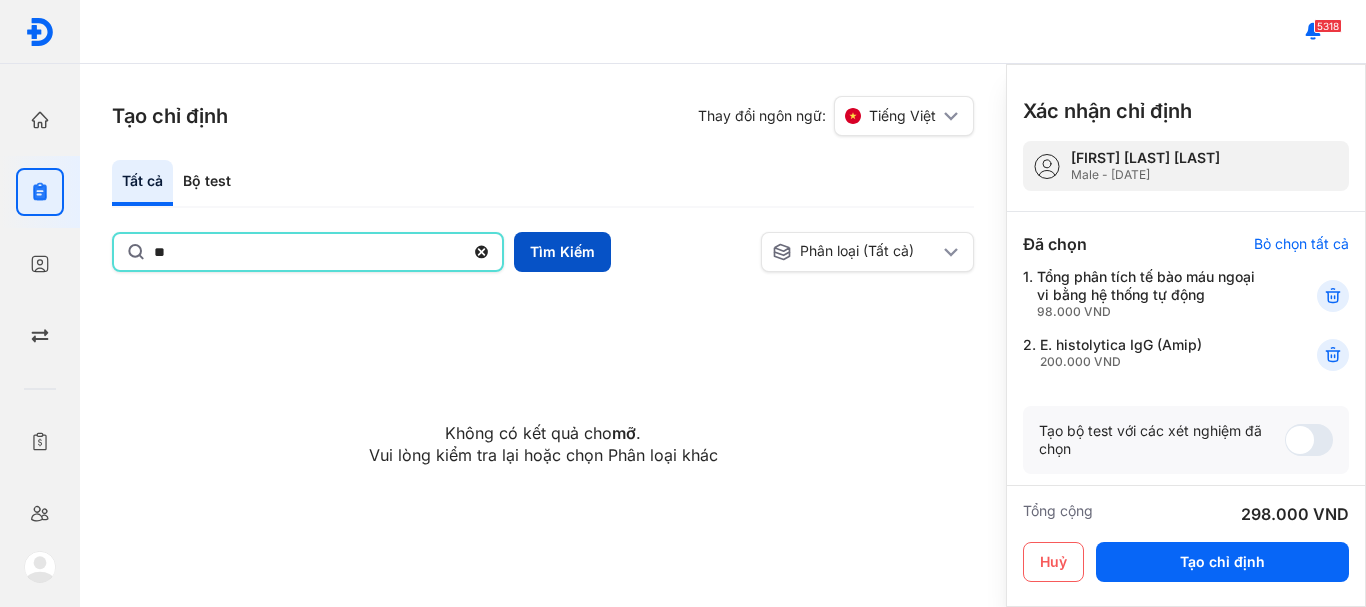 type on "**" 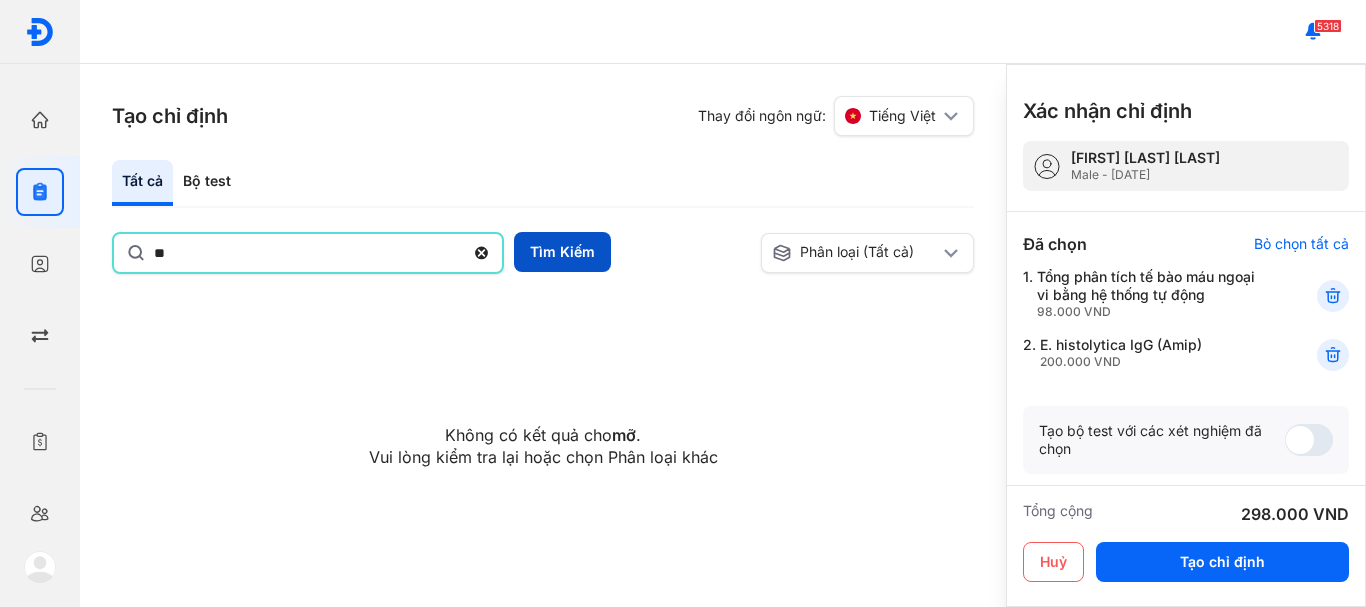 click on "Tìm Kiếm" at bounding box center (562, 252) 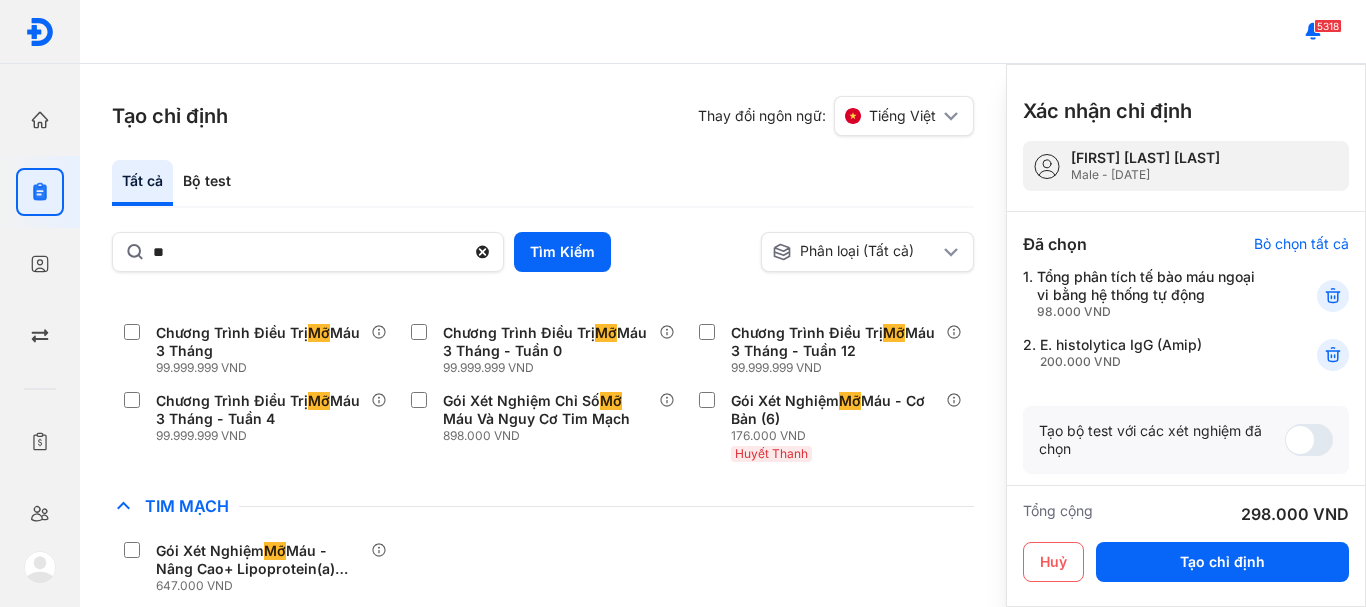 scroll, scrollTop: 140, scrollLeft: 0, axis: vertical 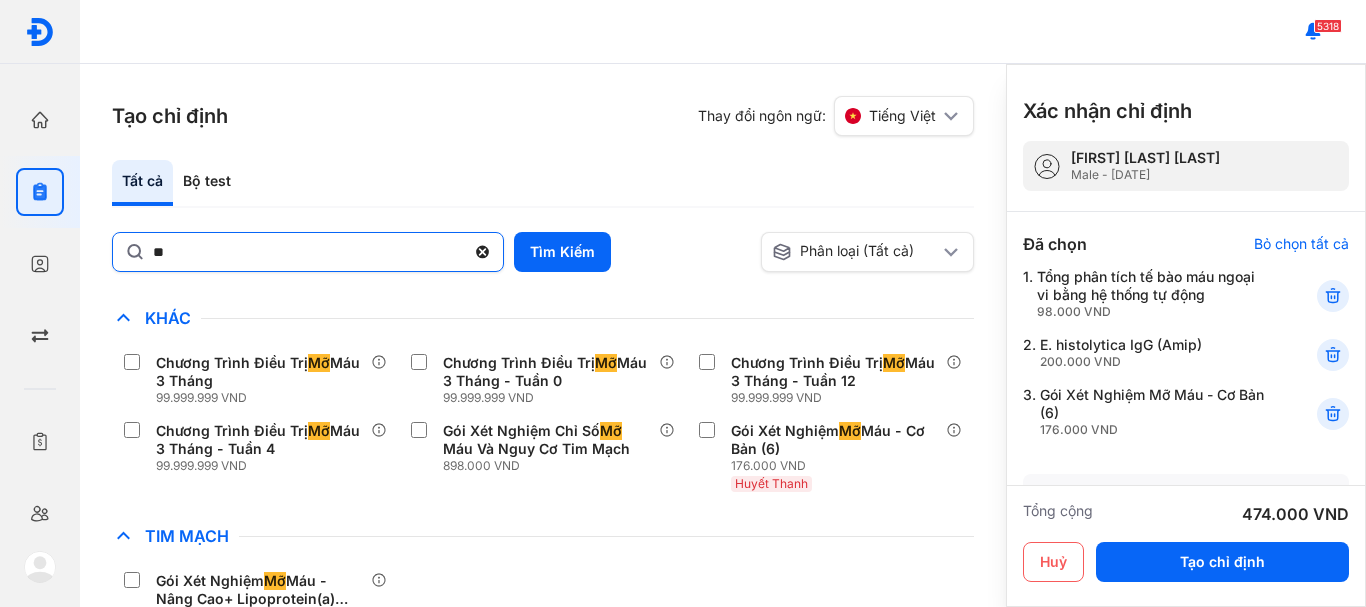 click 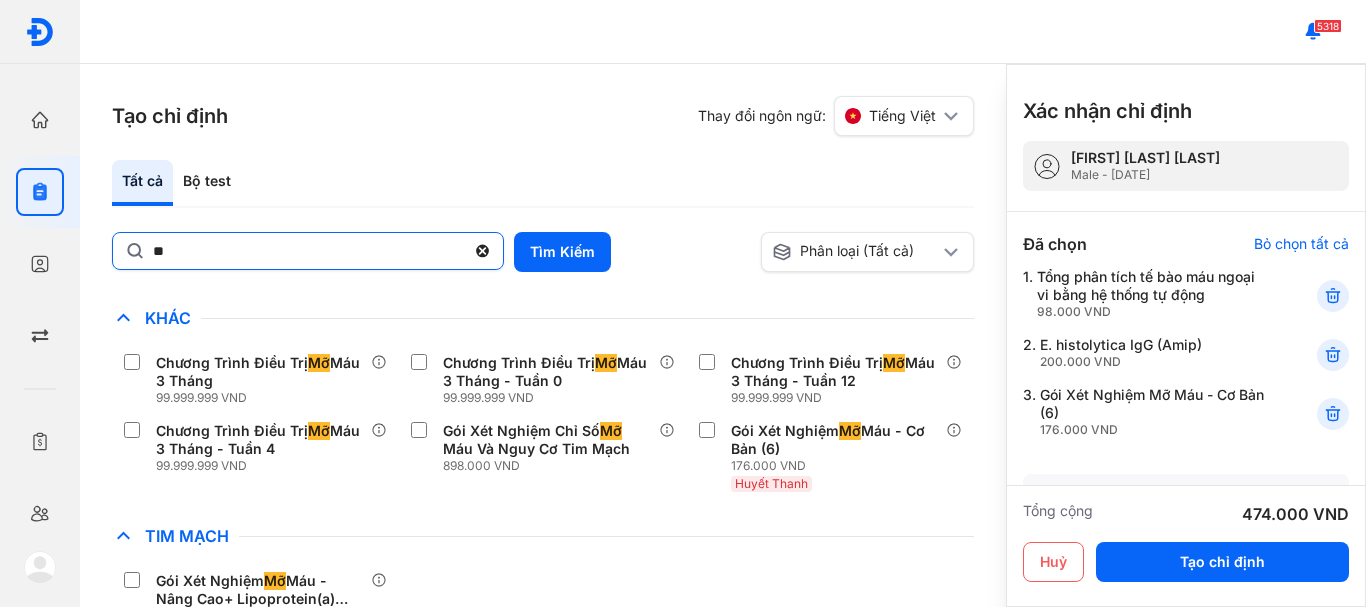 click on "**" 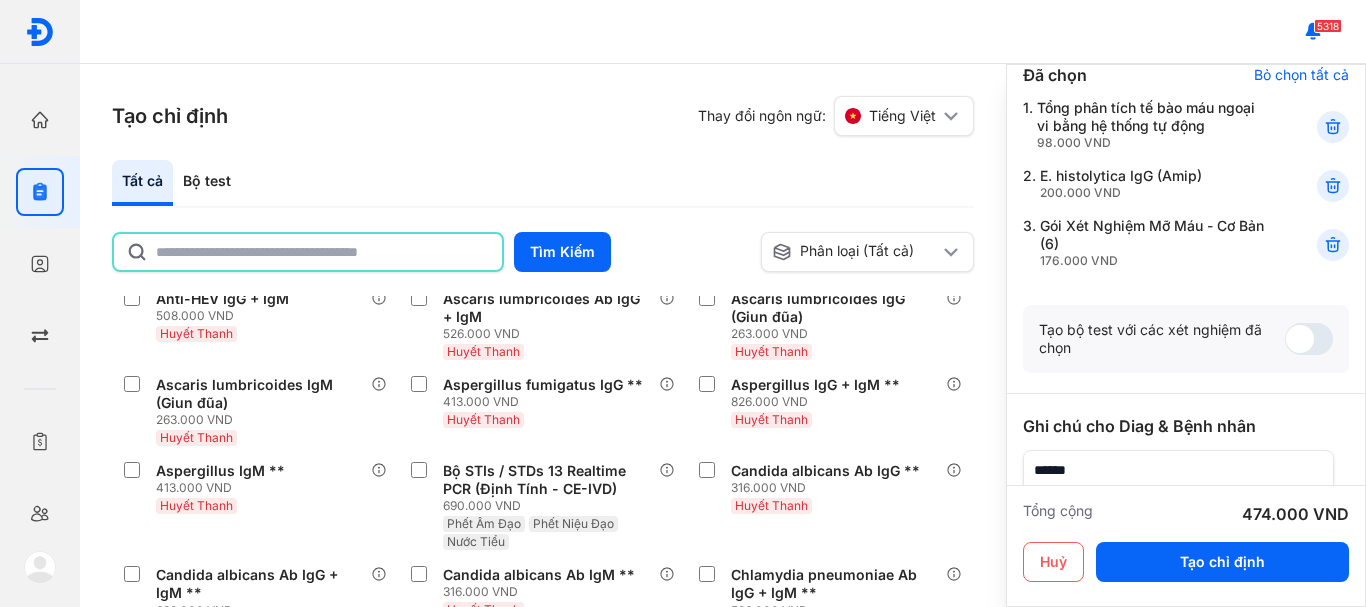 scroll, scrollTop: 200, scrollLeft: 0, axis: vertical 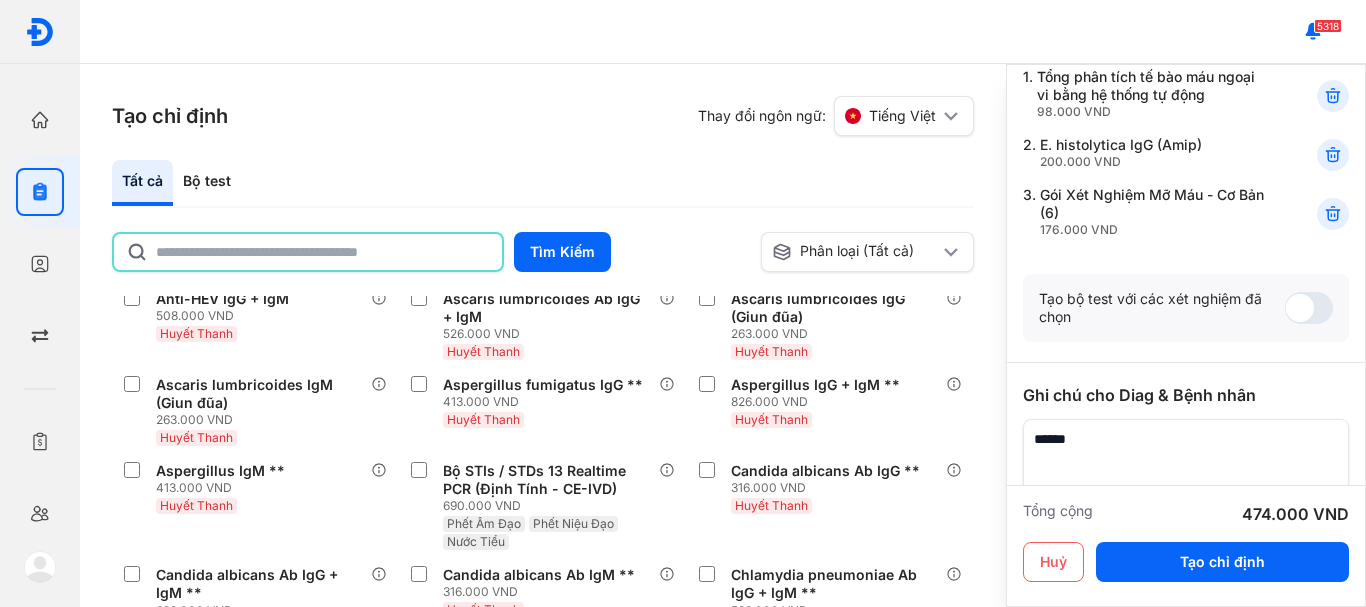click 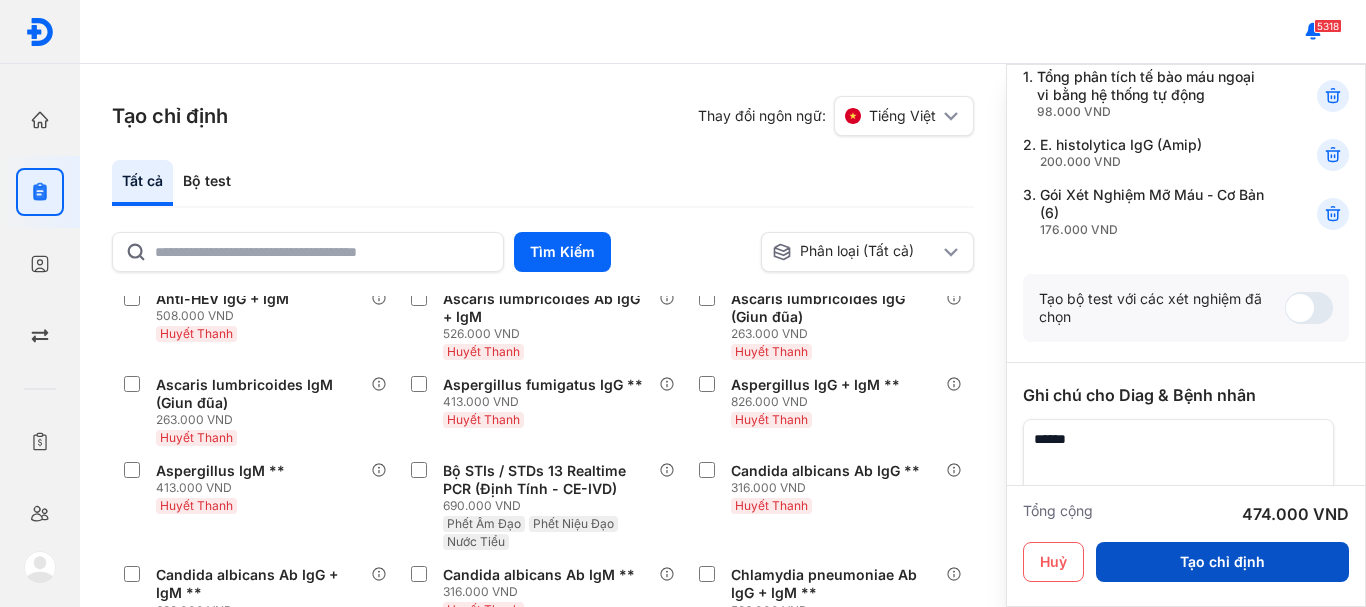 drag, startPoint x: 1251, startPoint y: 554, endPoint x: 1241, endPoint y: 549, distance: 11.18034 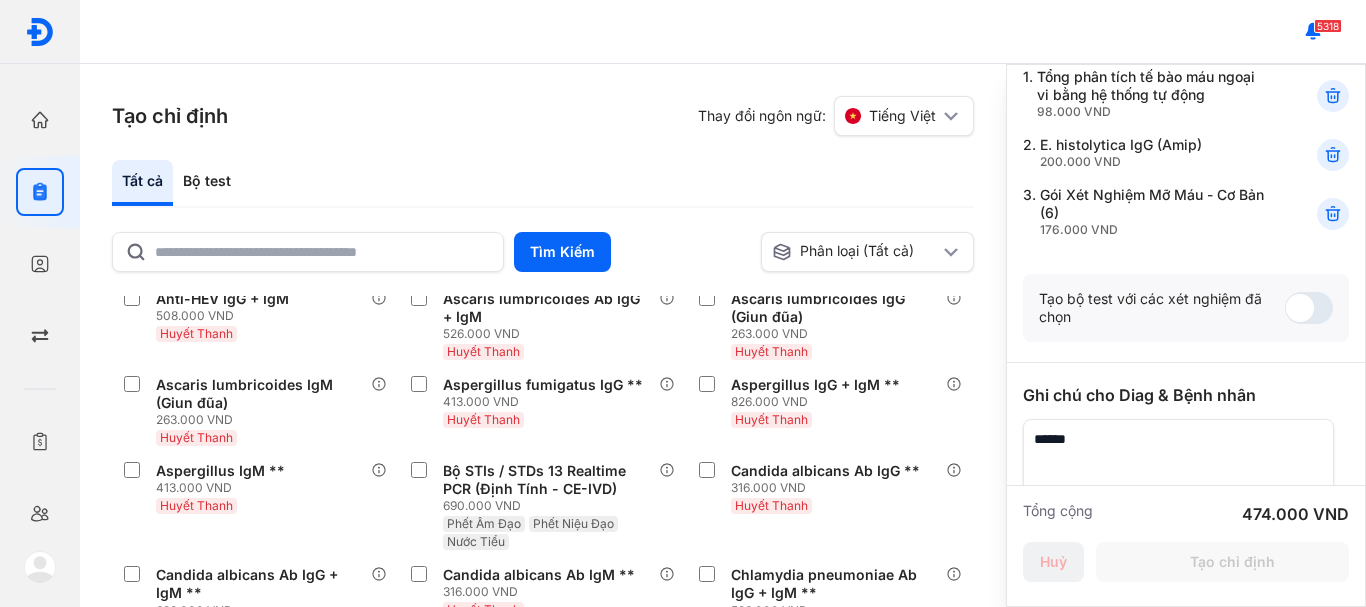 scroll, scrollTop: 100, scrollLeft: 0, axis: vertical 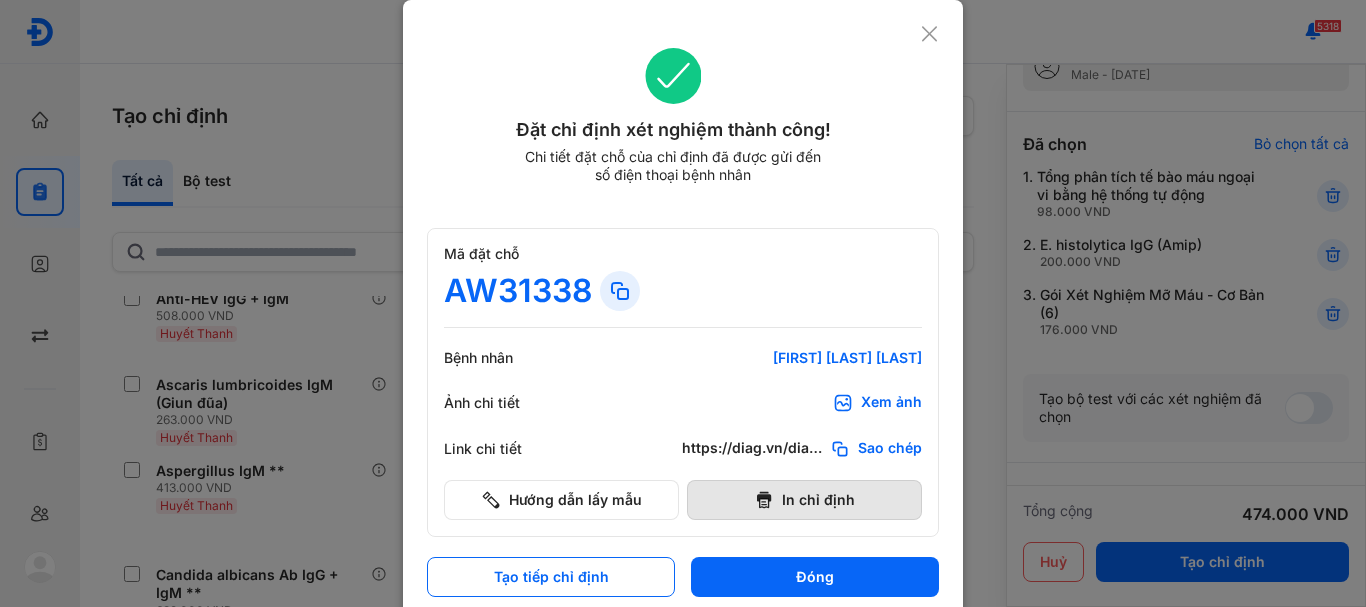 click on "In chỉ định" at bounding box center (804, 500) 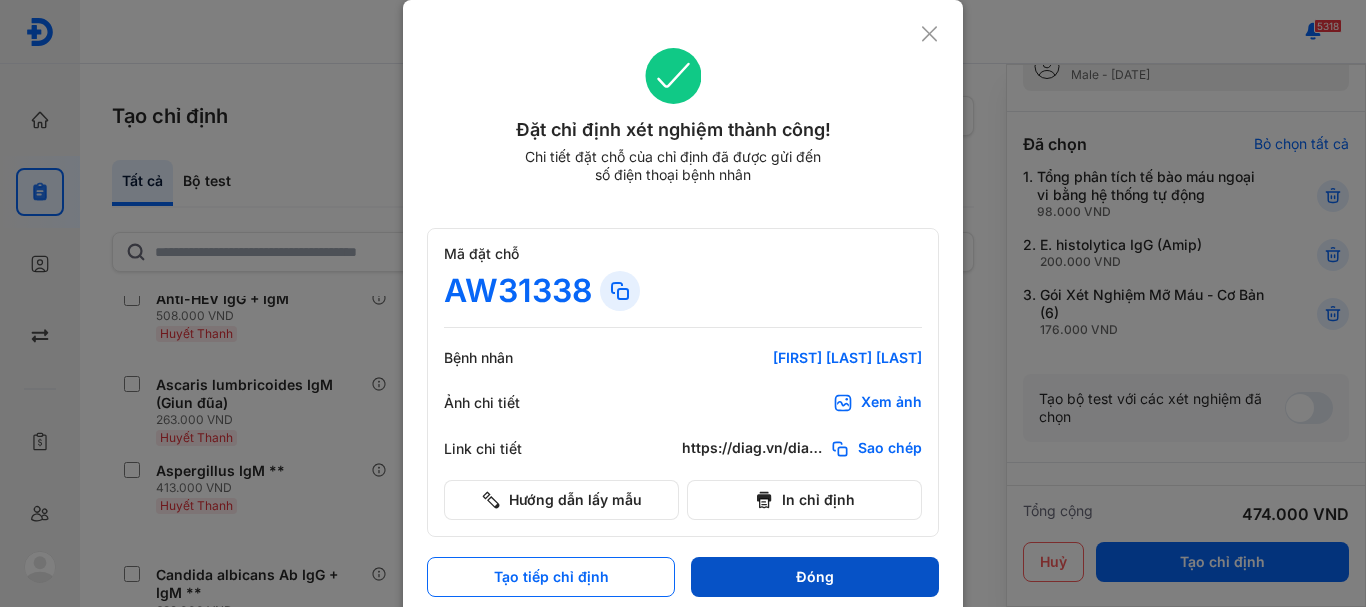 click on "Đóng" at bounding box center (815, 577) 